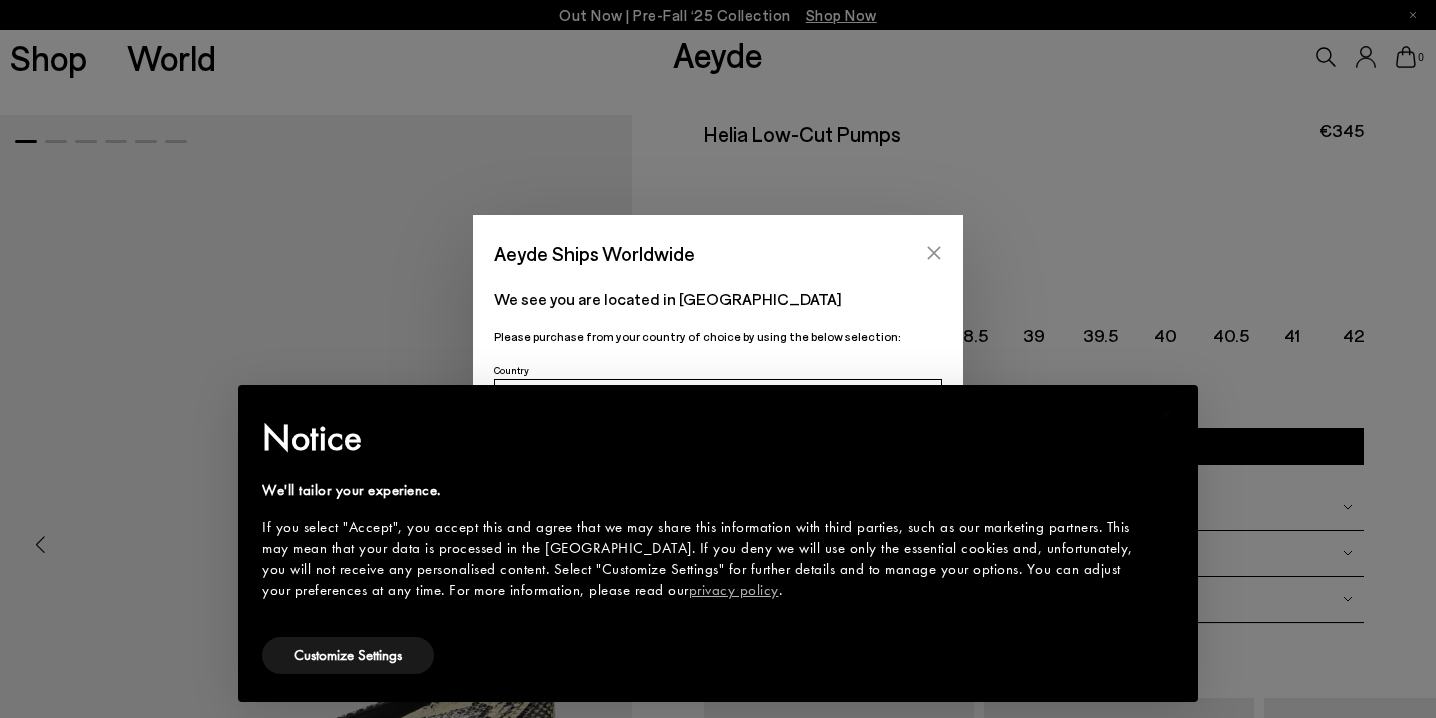 click 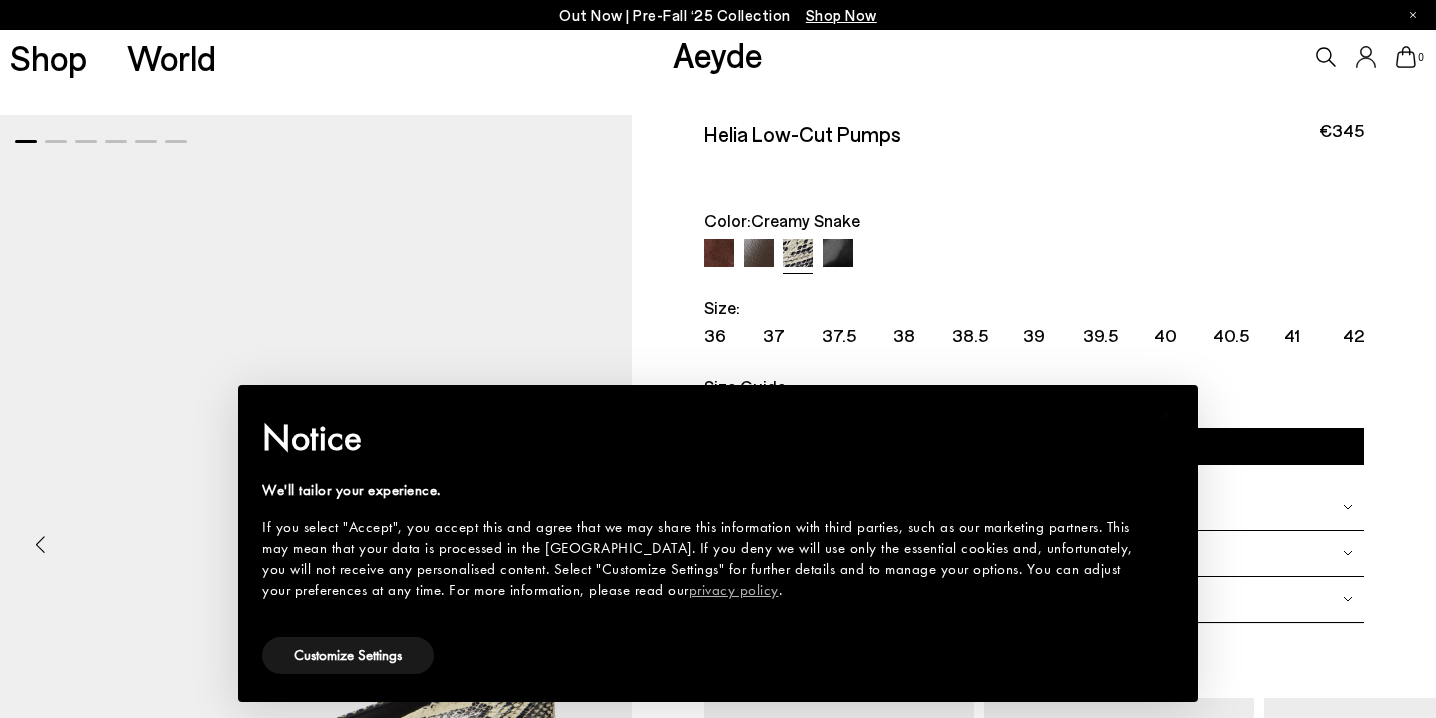 click at bounding box center [1034, 255] 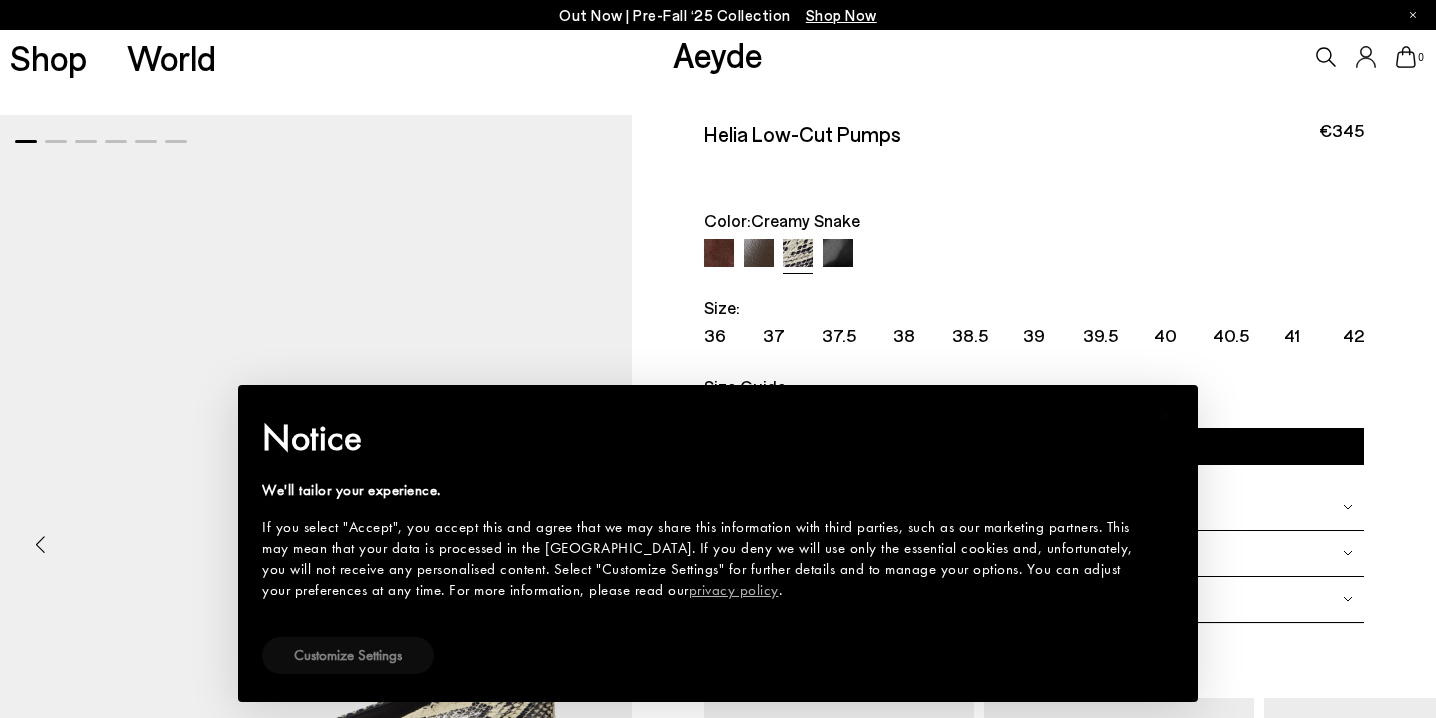 click on "Customize Settings" at bounding box center [348, 655] 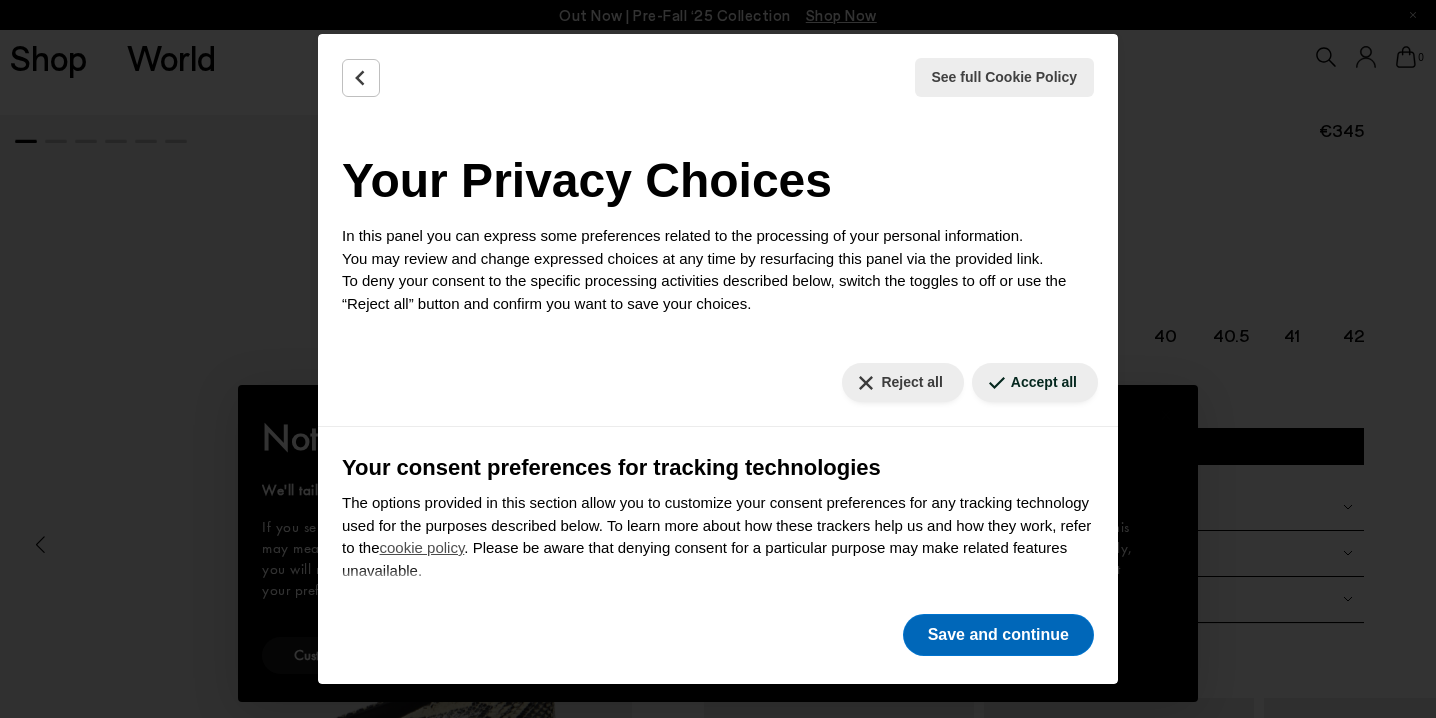 click on "Save and continue" at bounding box center [998, 635] 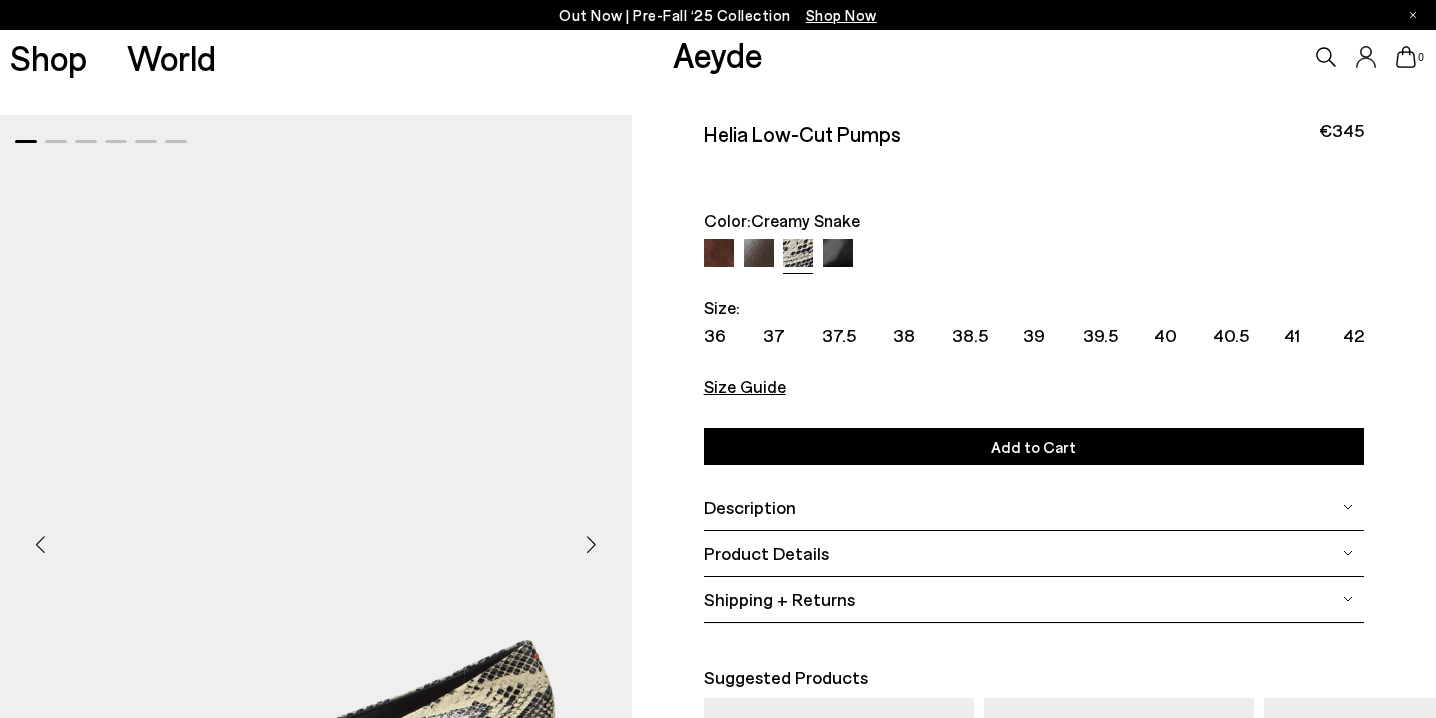 click at bounding box center [838, 254] 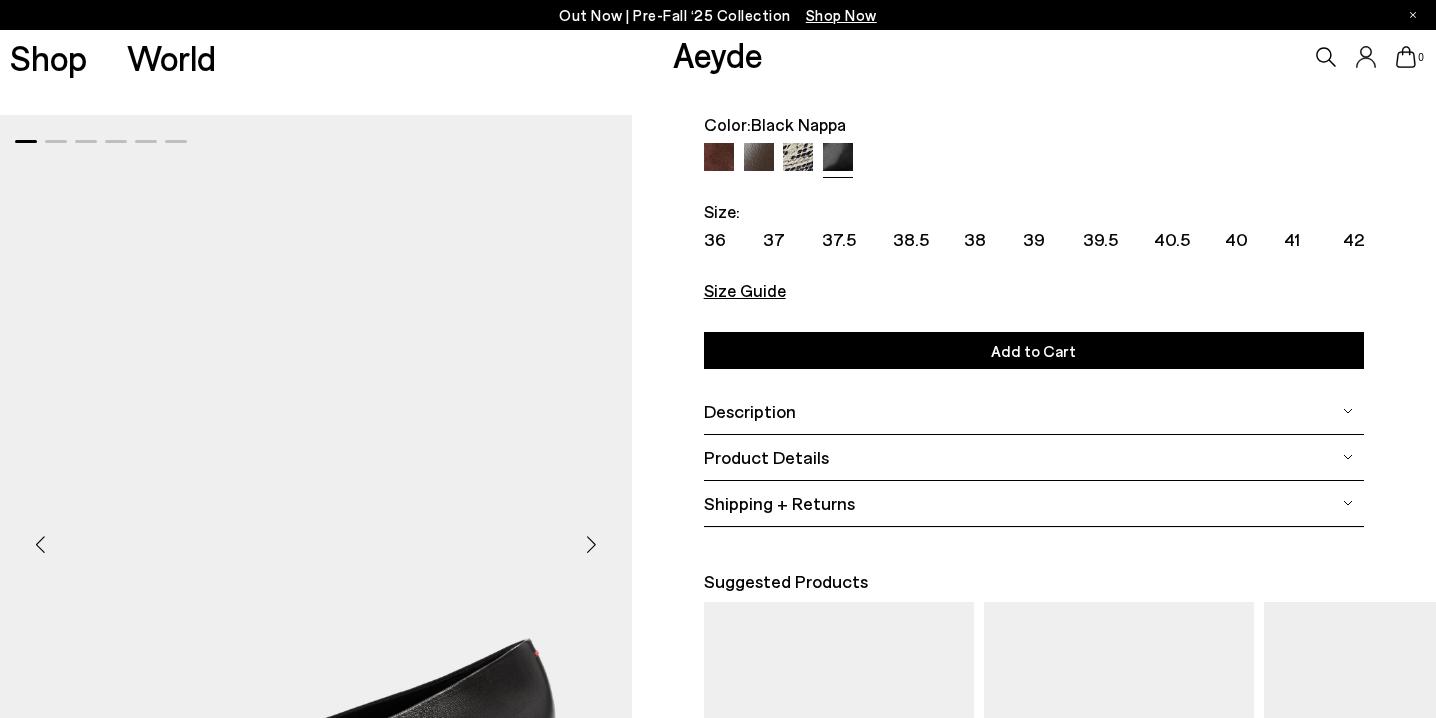 scroll, scrollTop: 85, scrollLeft: 0, axis: vertical 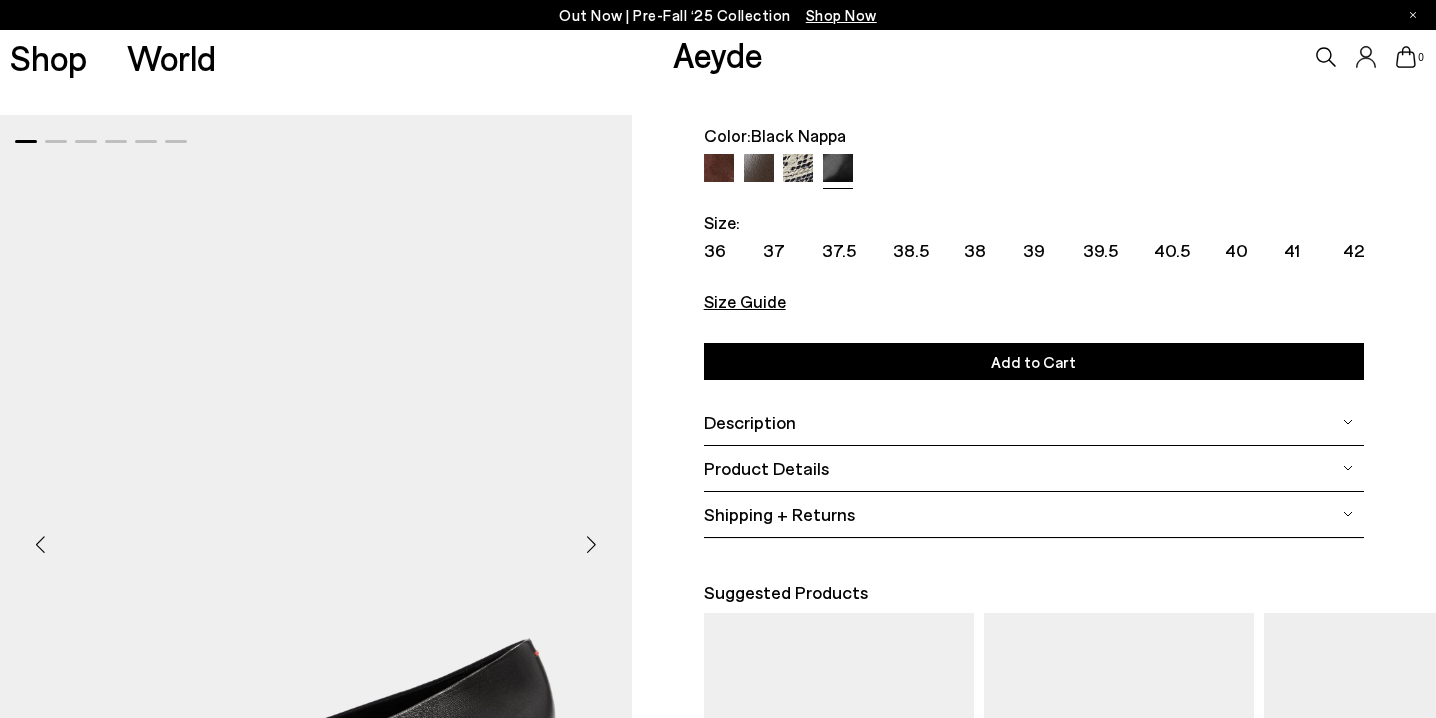click at bounding box center (719, 169) 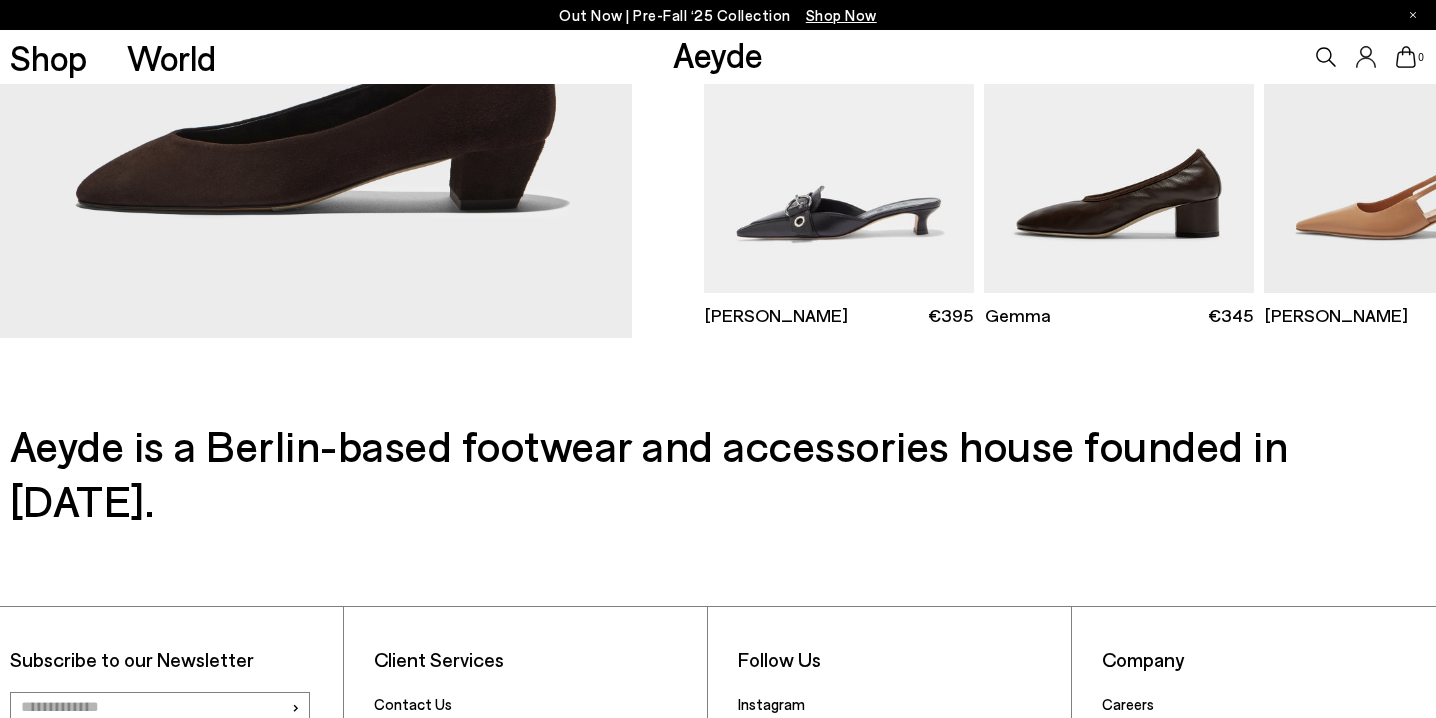 scroll, scrollTop: 581, scrollLeft: 0, axis: vertical 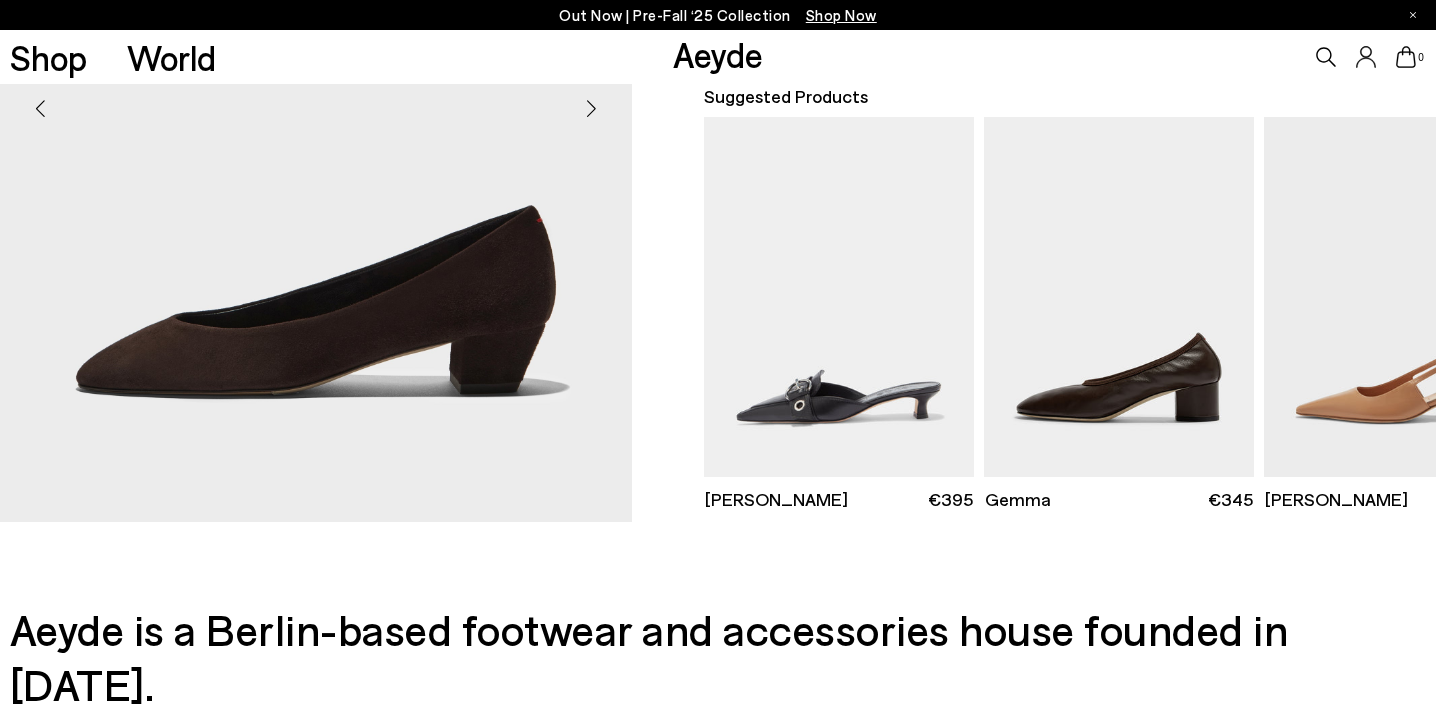 click at bounding box center [316, 100] 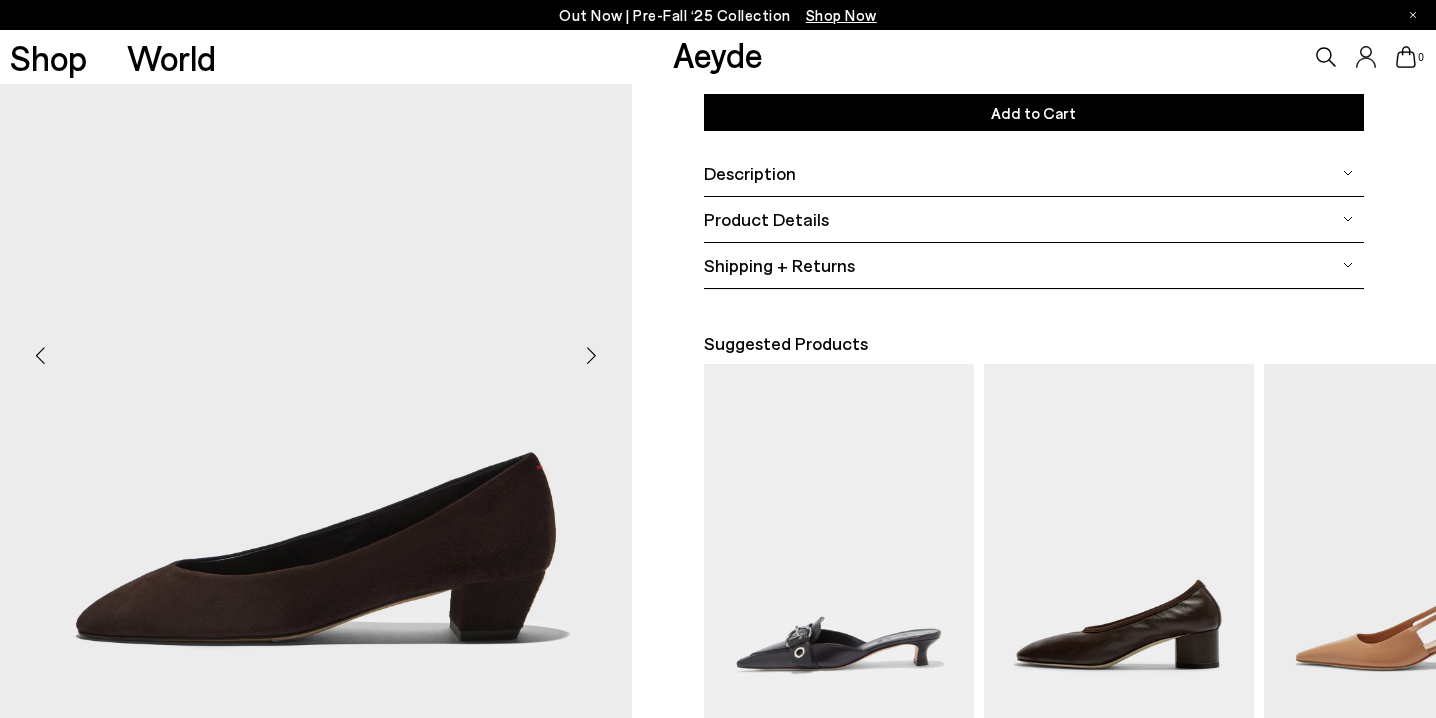 scroll, scrollTop: 327, scrollLeft: 0, axis: vertical 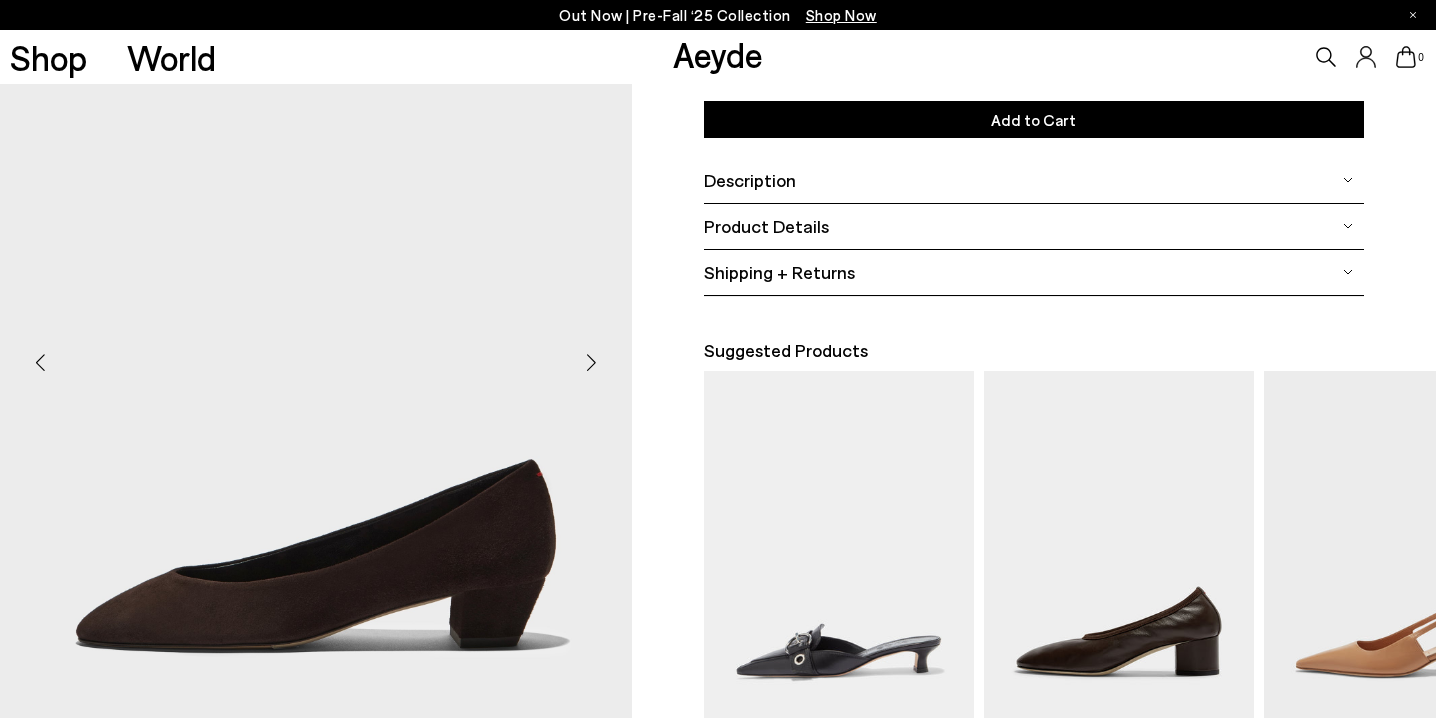 click at bounding box center (592, 362) 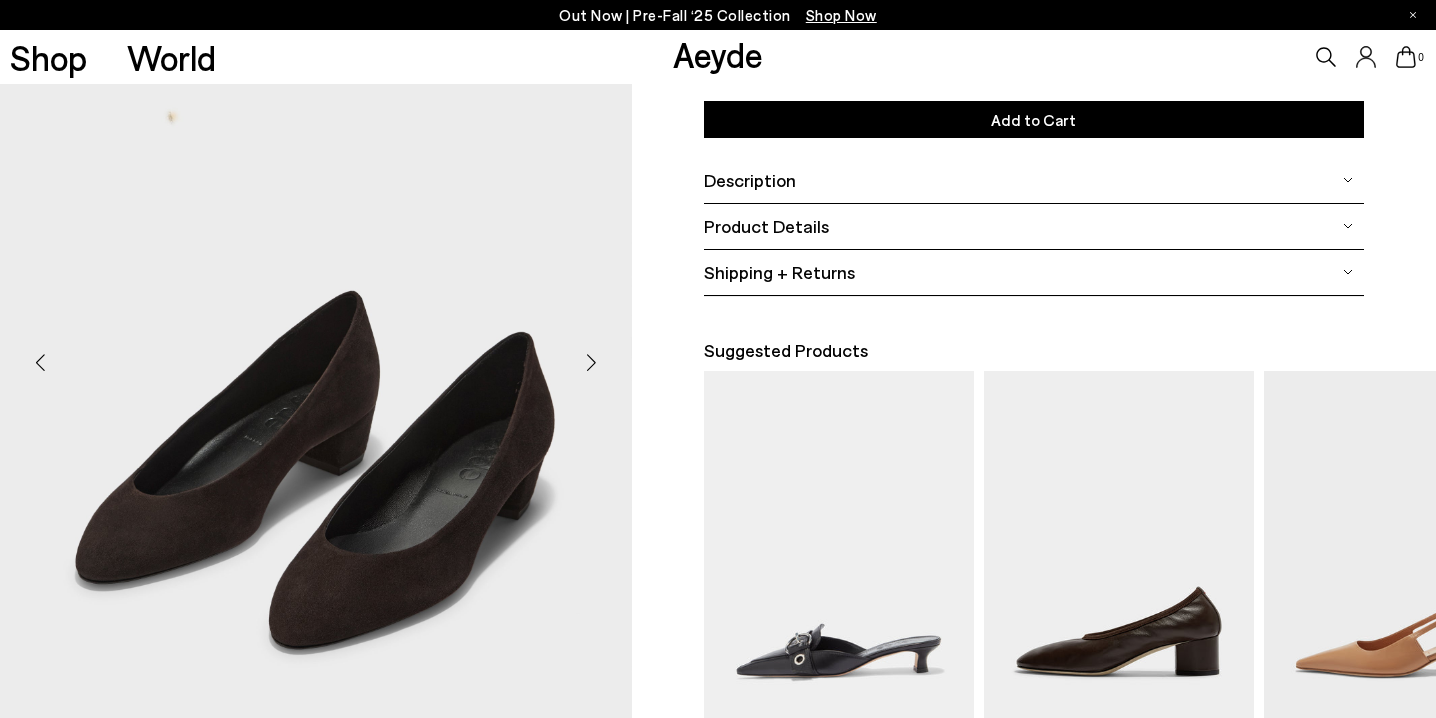 click at bounding box center (592, 362) 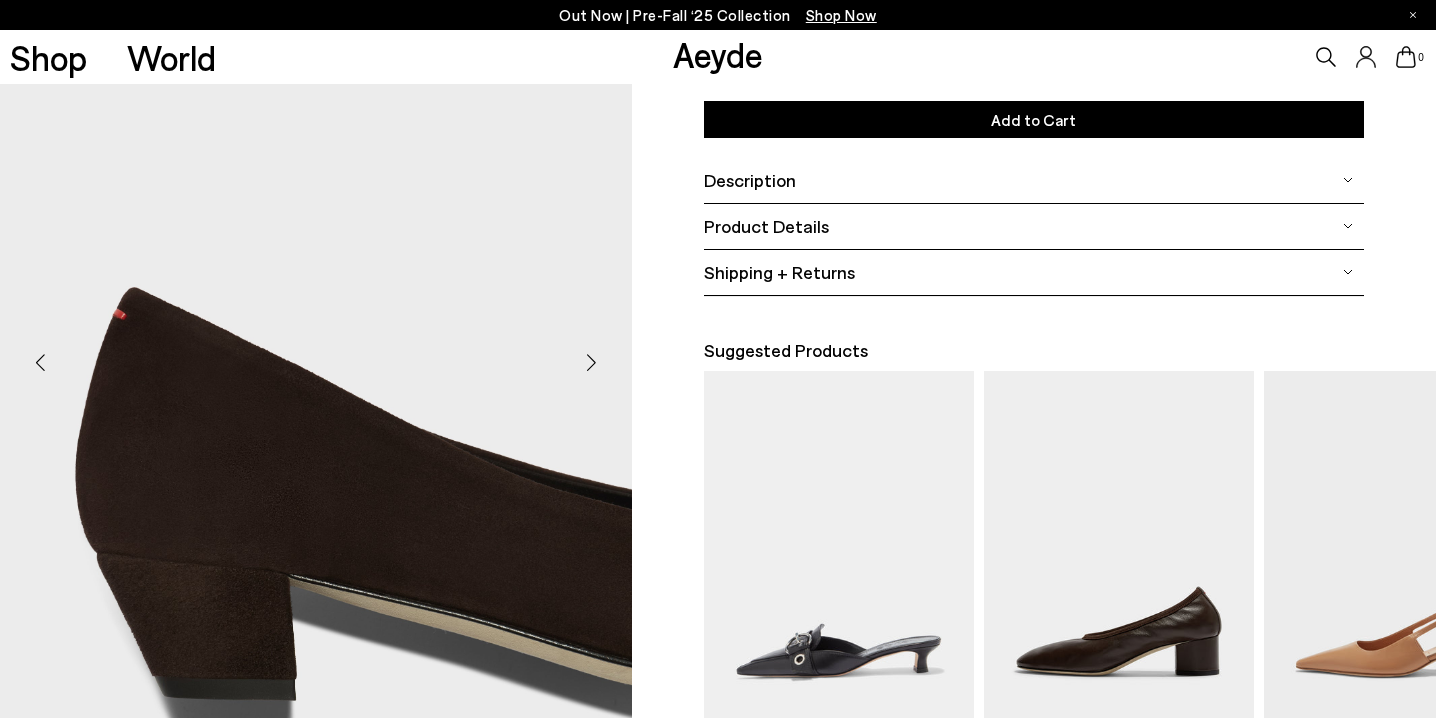 click at bounding box center [592, 362] 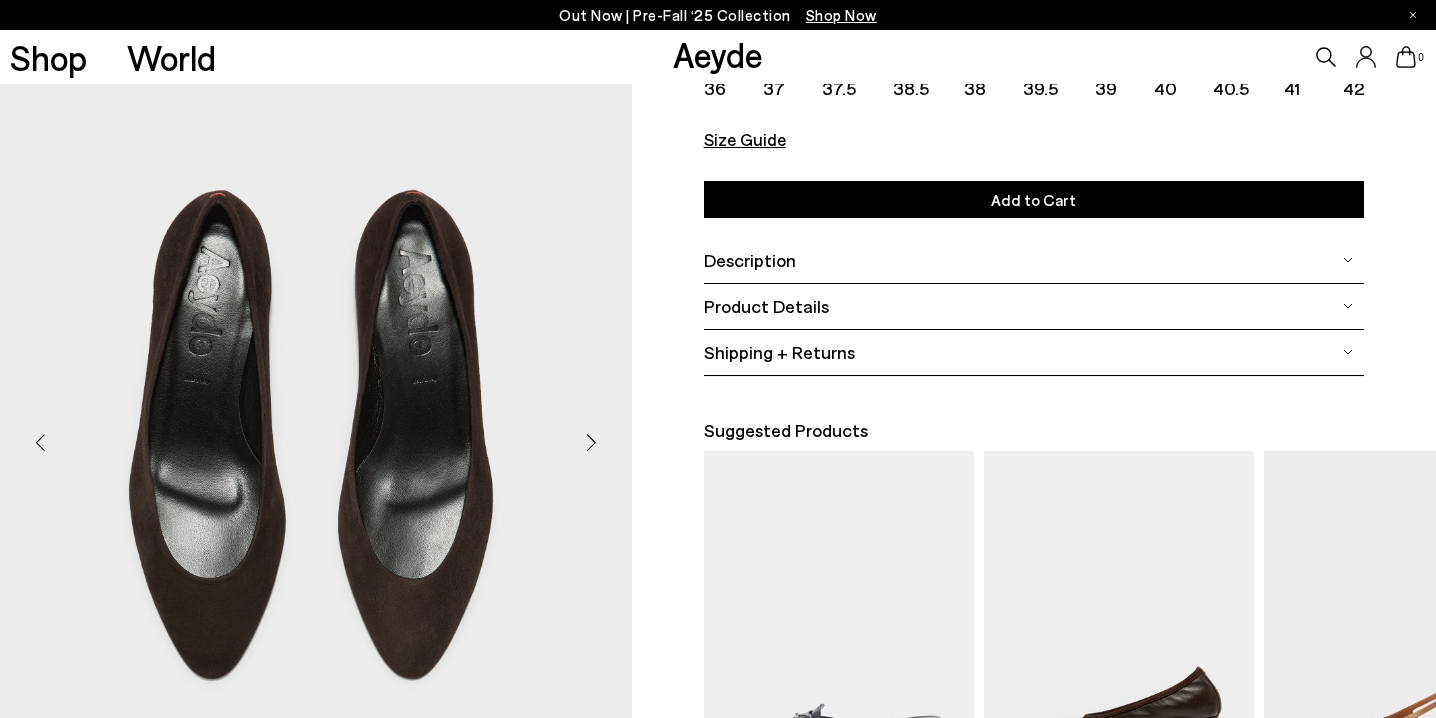 scroll, scrollTop: 2, scrollLeft: 0, axis: vertical 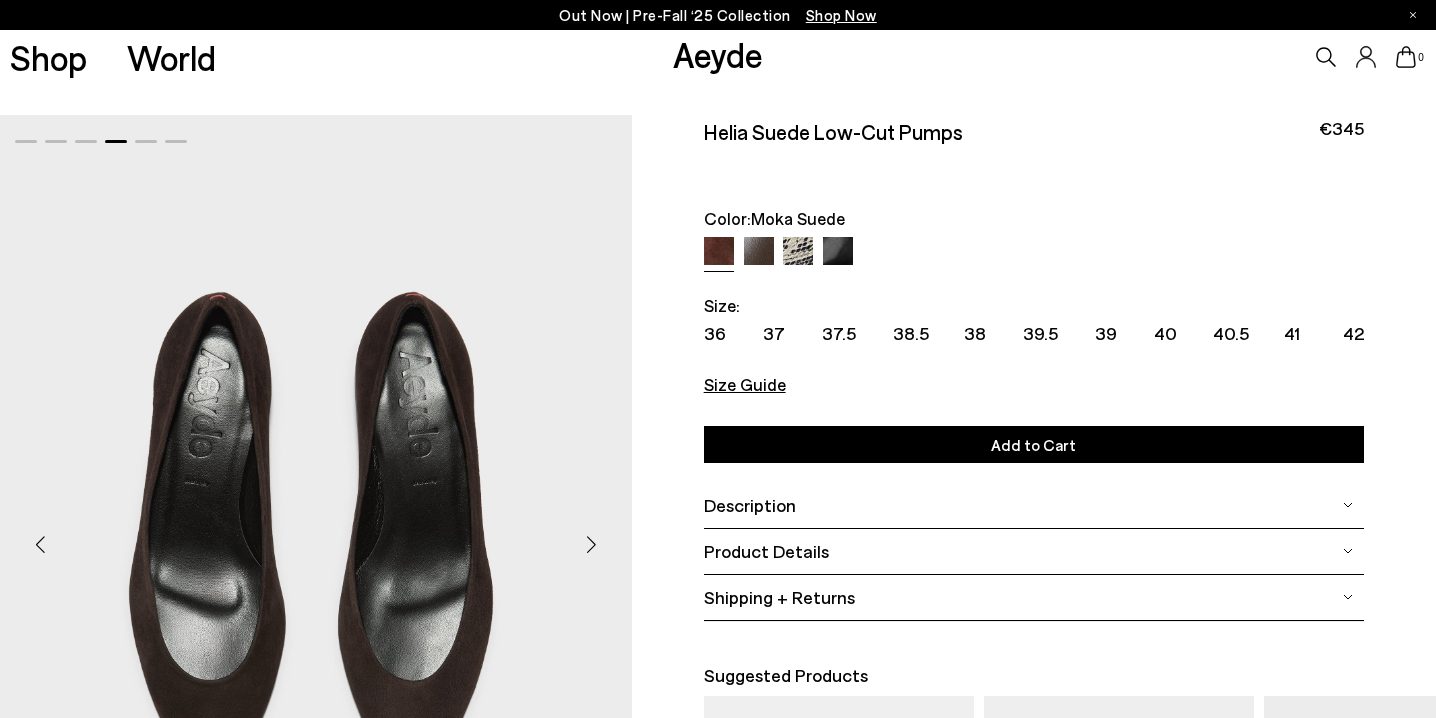 click at bounding box center (759, 252) 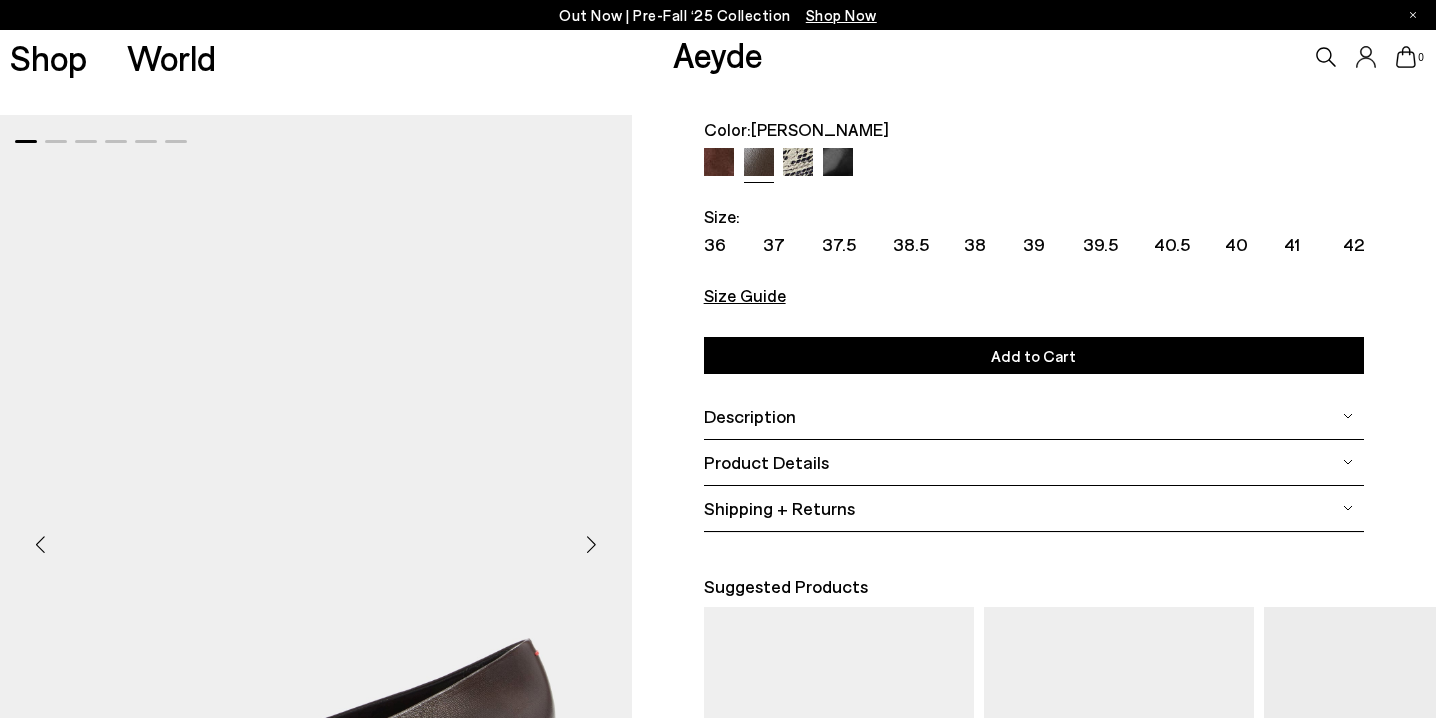scroll, scrollTop: 49, scrollLeft: 0, axis: vertical 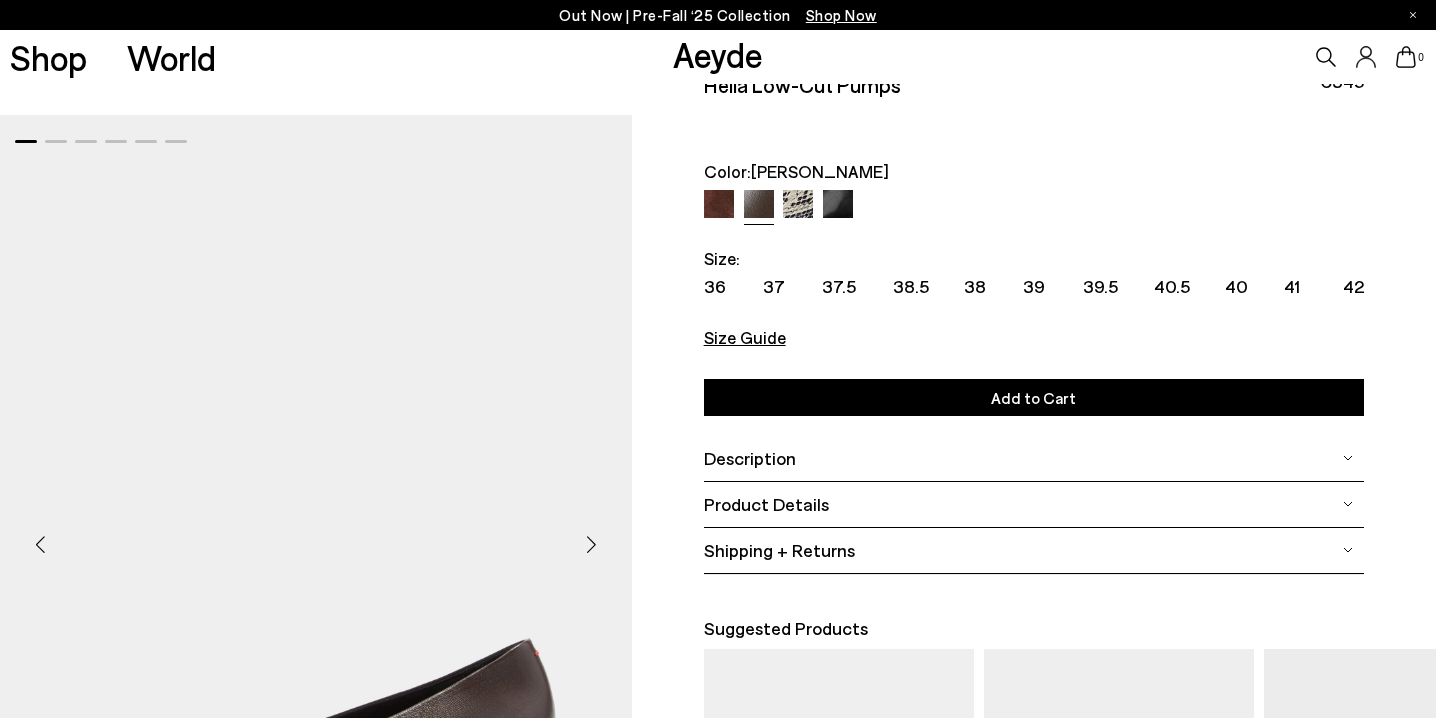 click at bounding box center (798, 205) 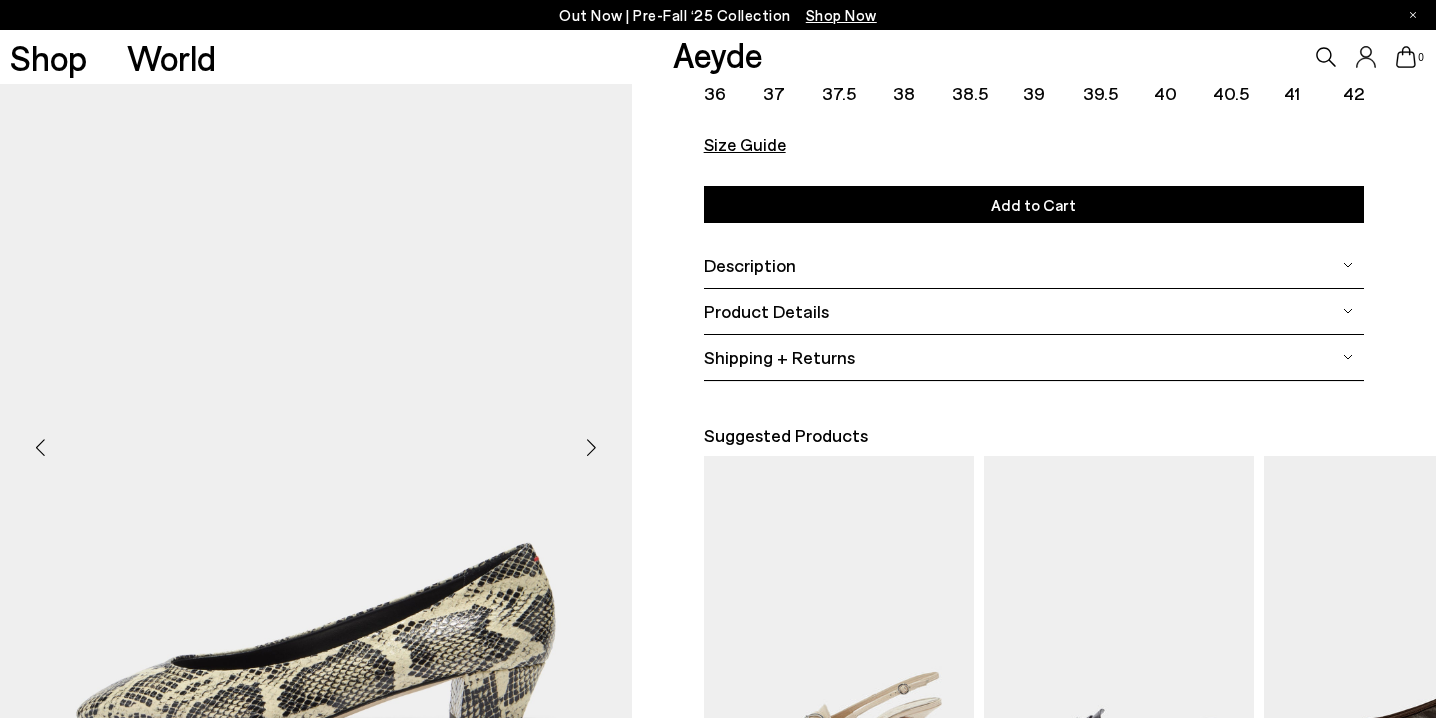 scroll, scrollTop: 227, scrollLeft: 0, axis: vertical 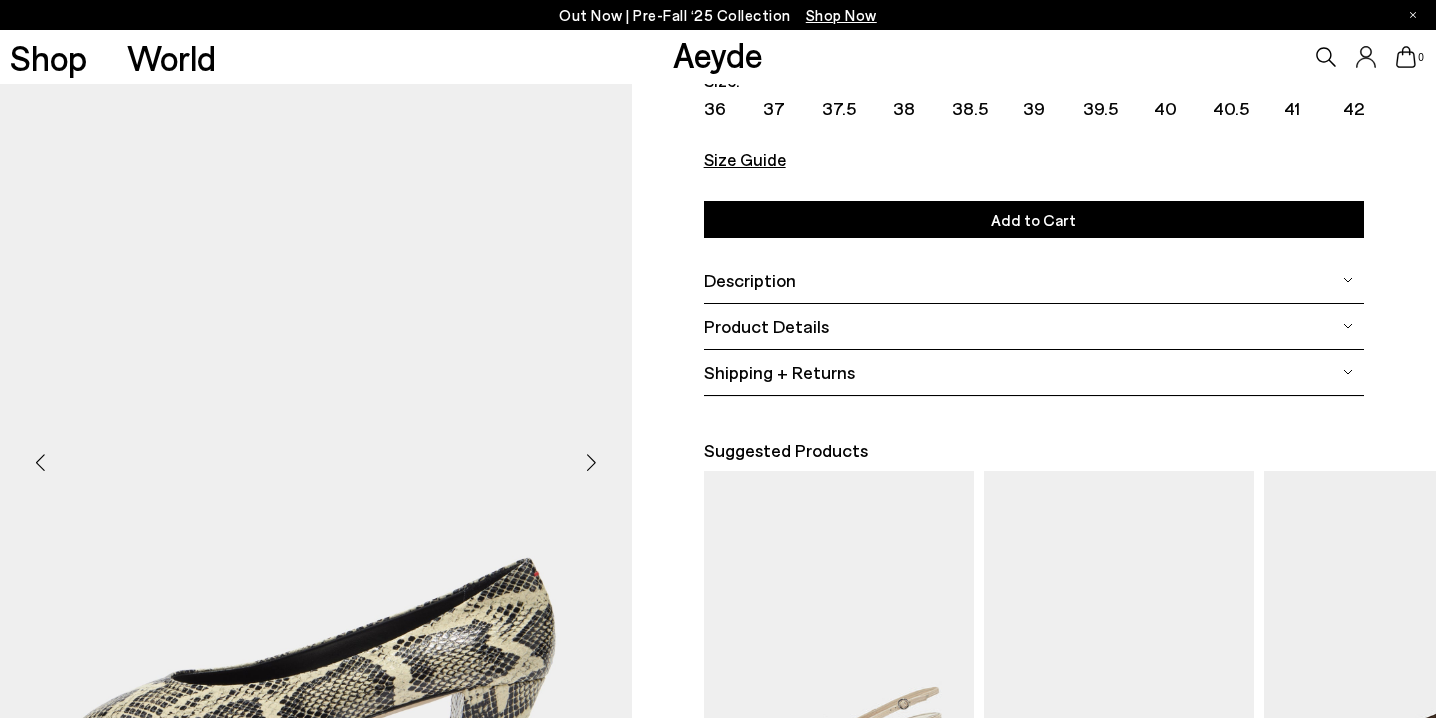 click at bounding box center [592, 462] 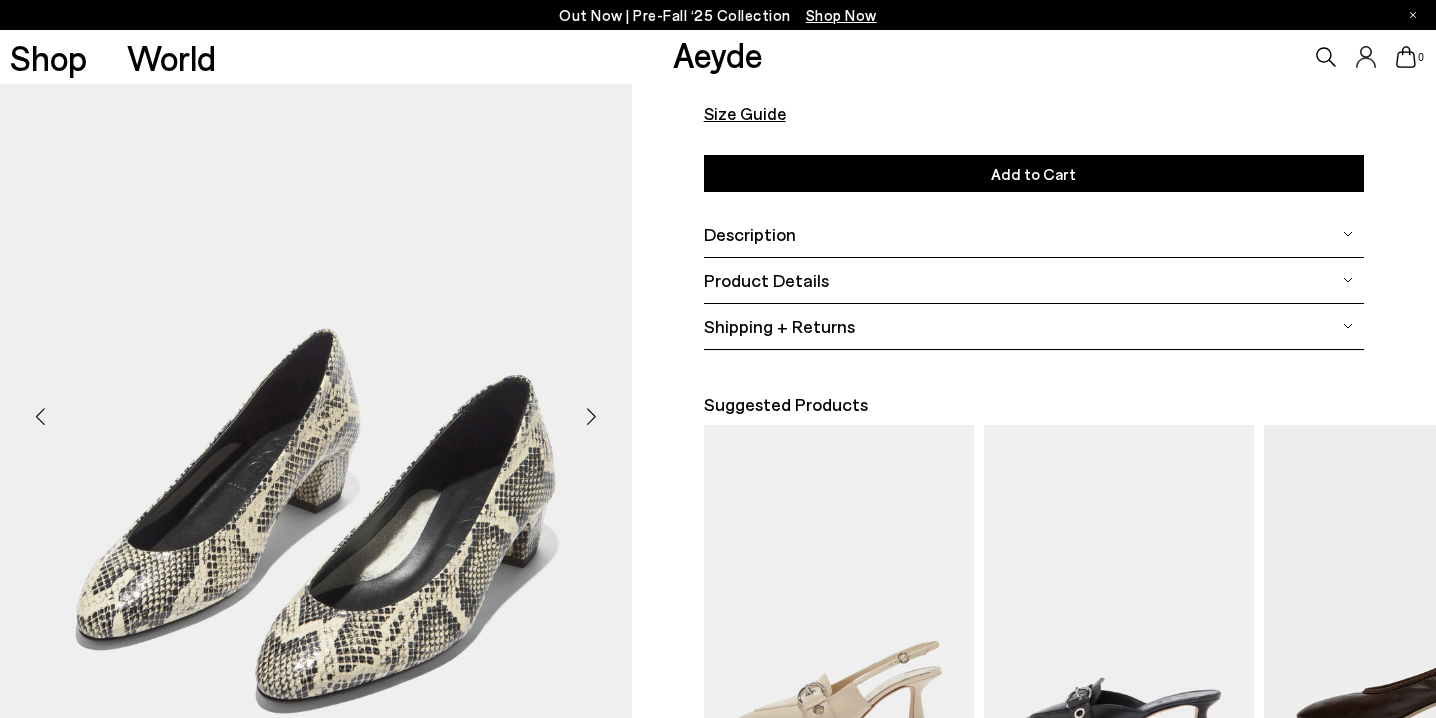 scroll, scrollTop: 274, scrollLeft: 0, axis: vertical 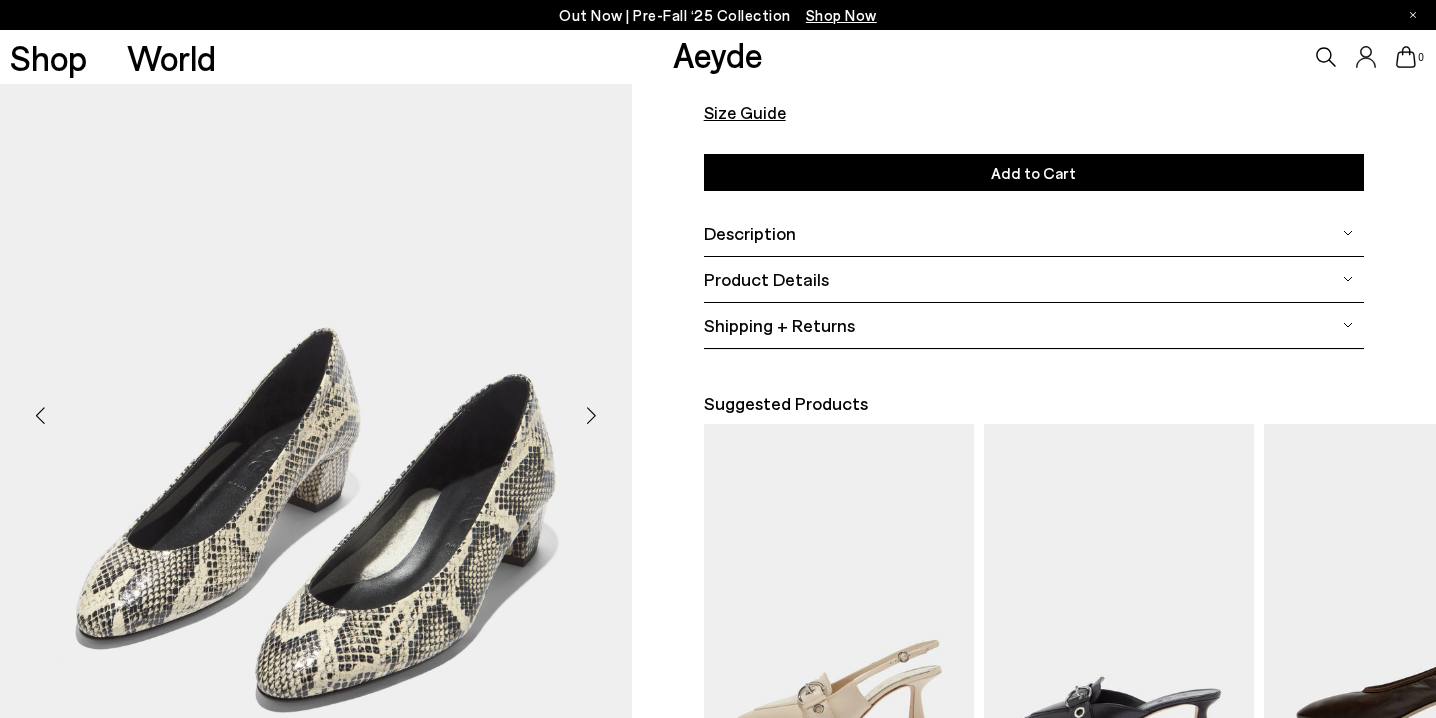 click at bounding box center (592, 415) 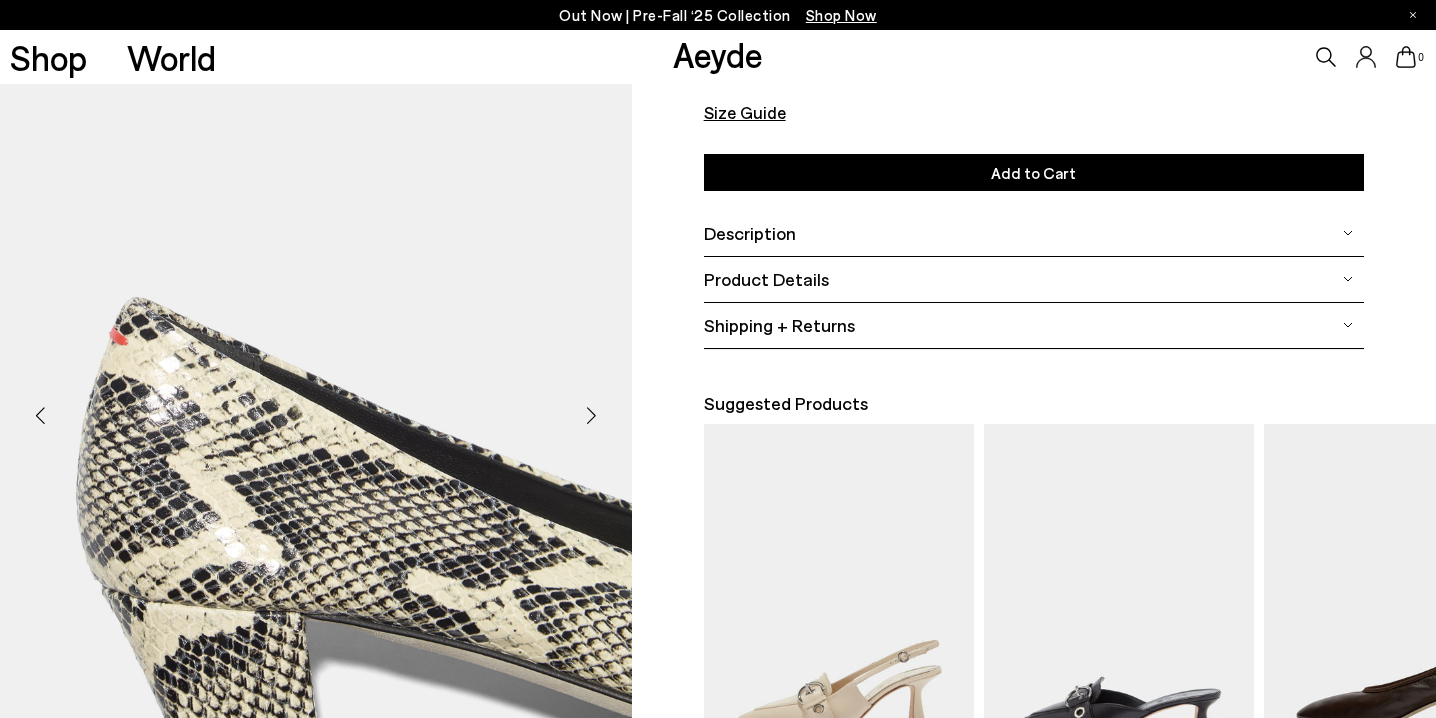 click at bounding box center [592, 415] 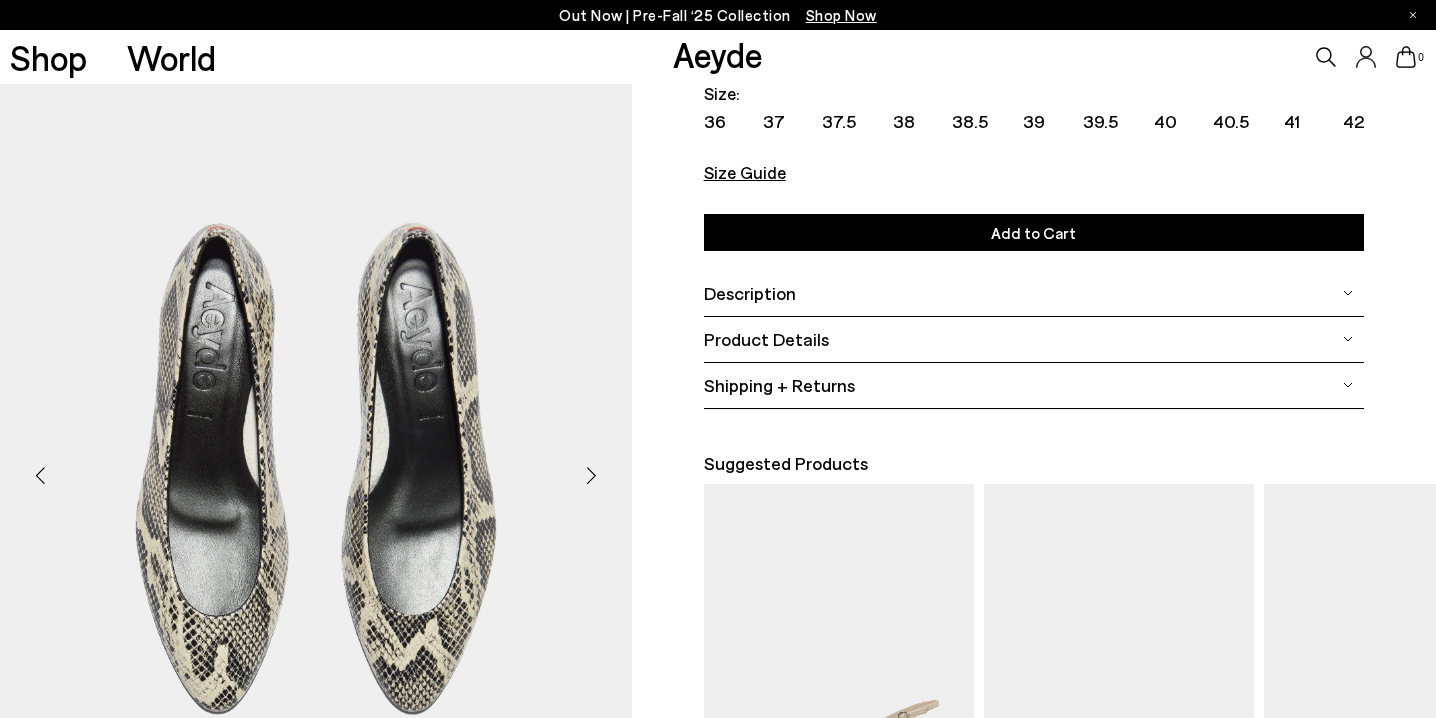 scroll, scrollTop: 164, scrollLeft: 0, axis: vertical 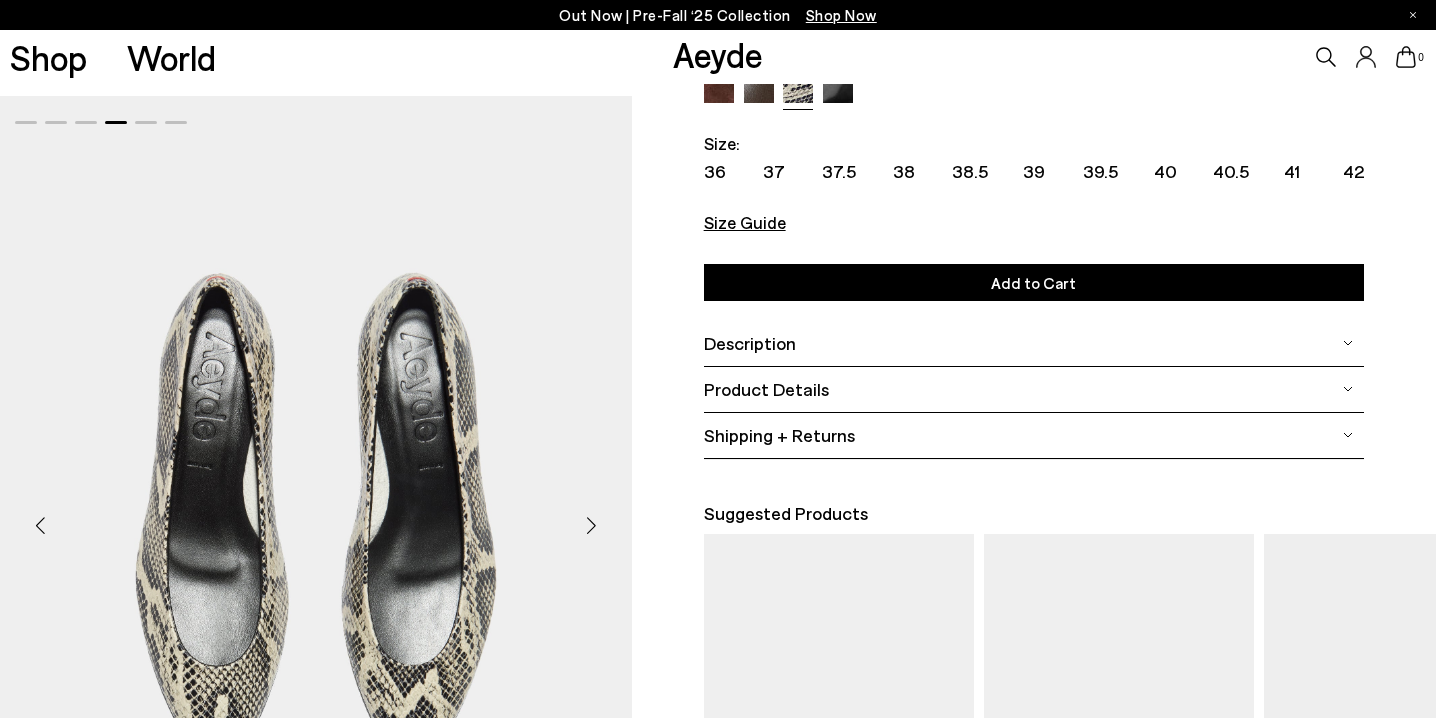 click at bounding box center (592, 525) 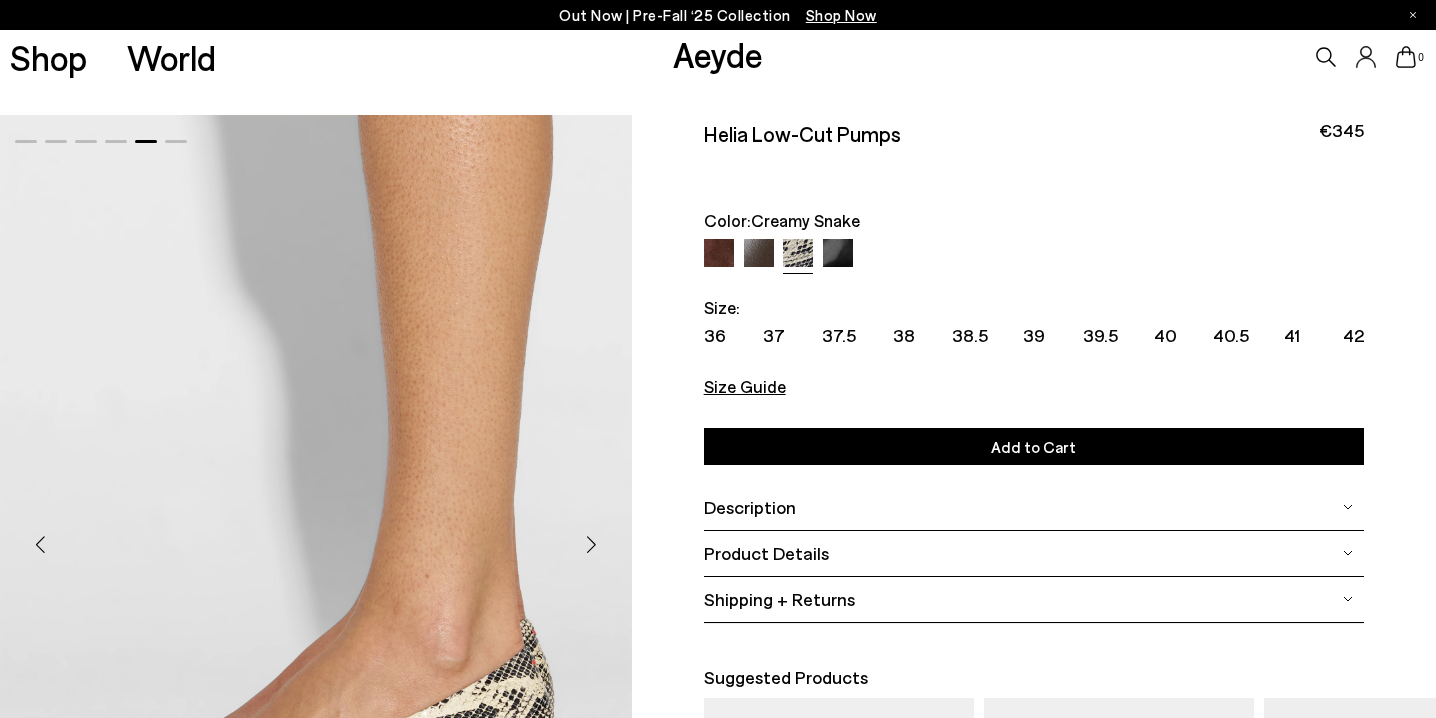 scroll, scrollTop: 0, scrollLeft: 0, axis: both 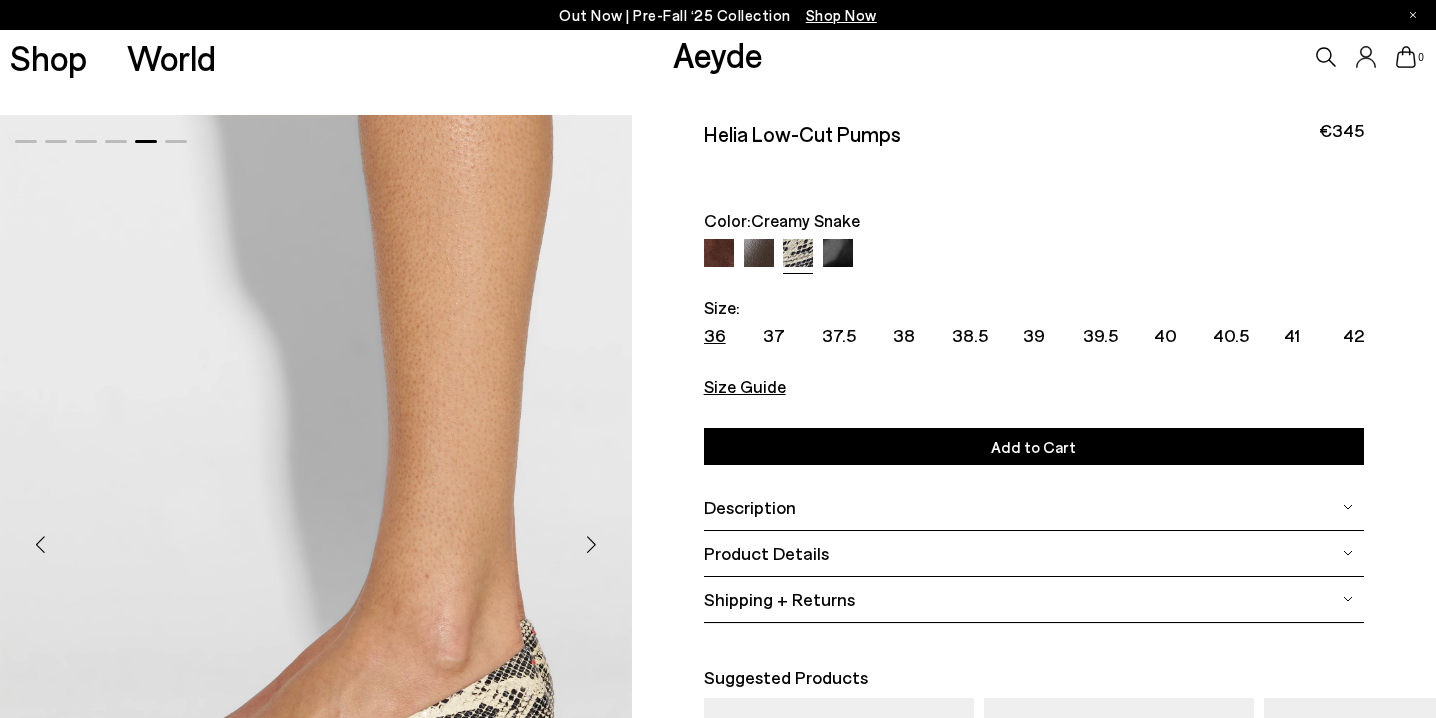 click on "36" at bounding box center (715, 335) 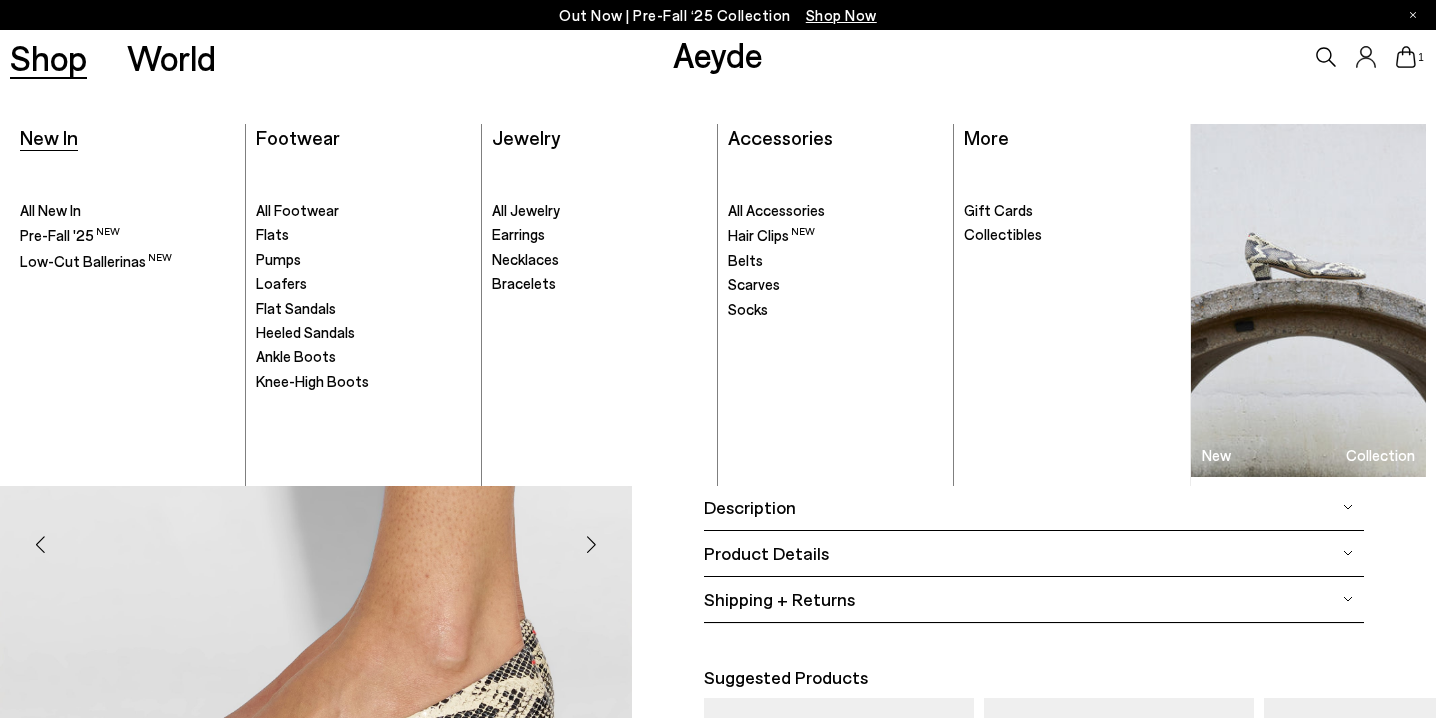 click on "New In" at bounding box center [49, 137] 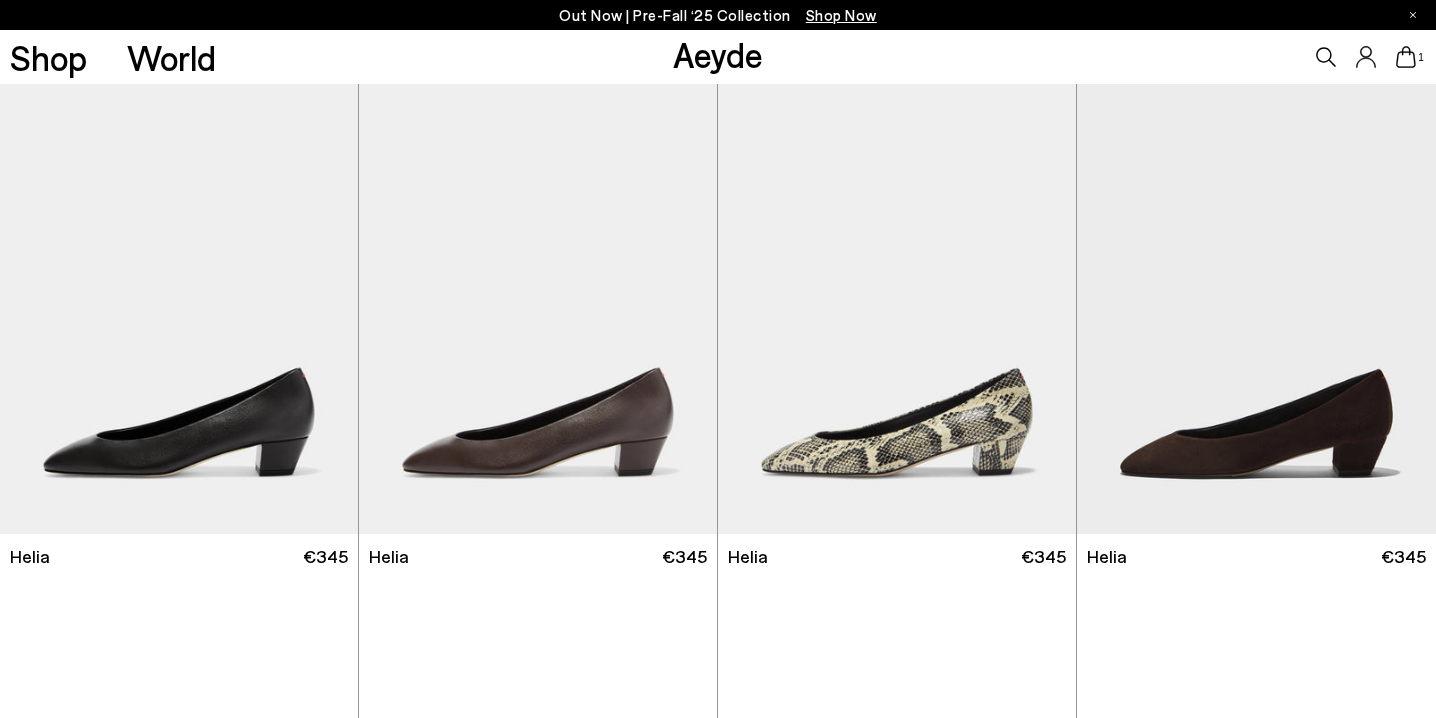 scroll, scrollTop: 0, scrollLeft: 0, axis: both 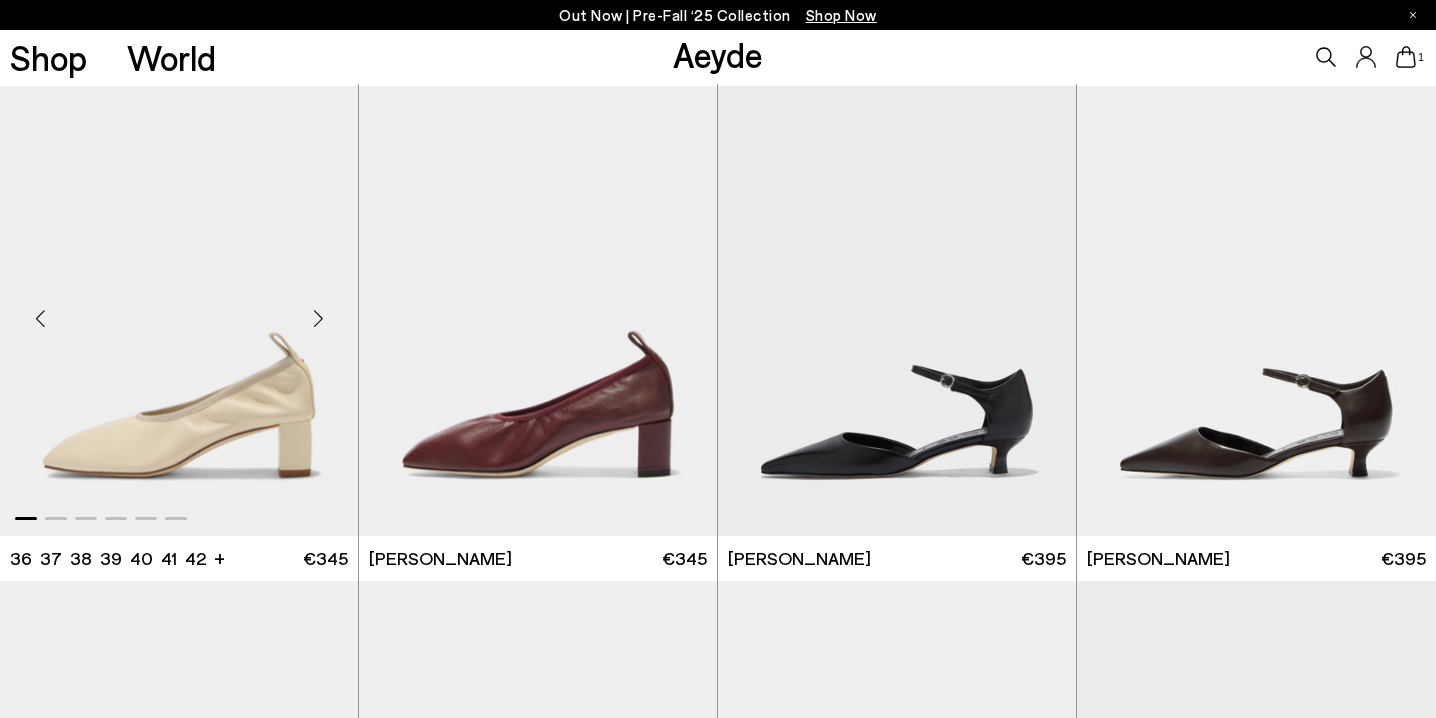 click at bounding box center [179, 311] 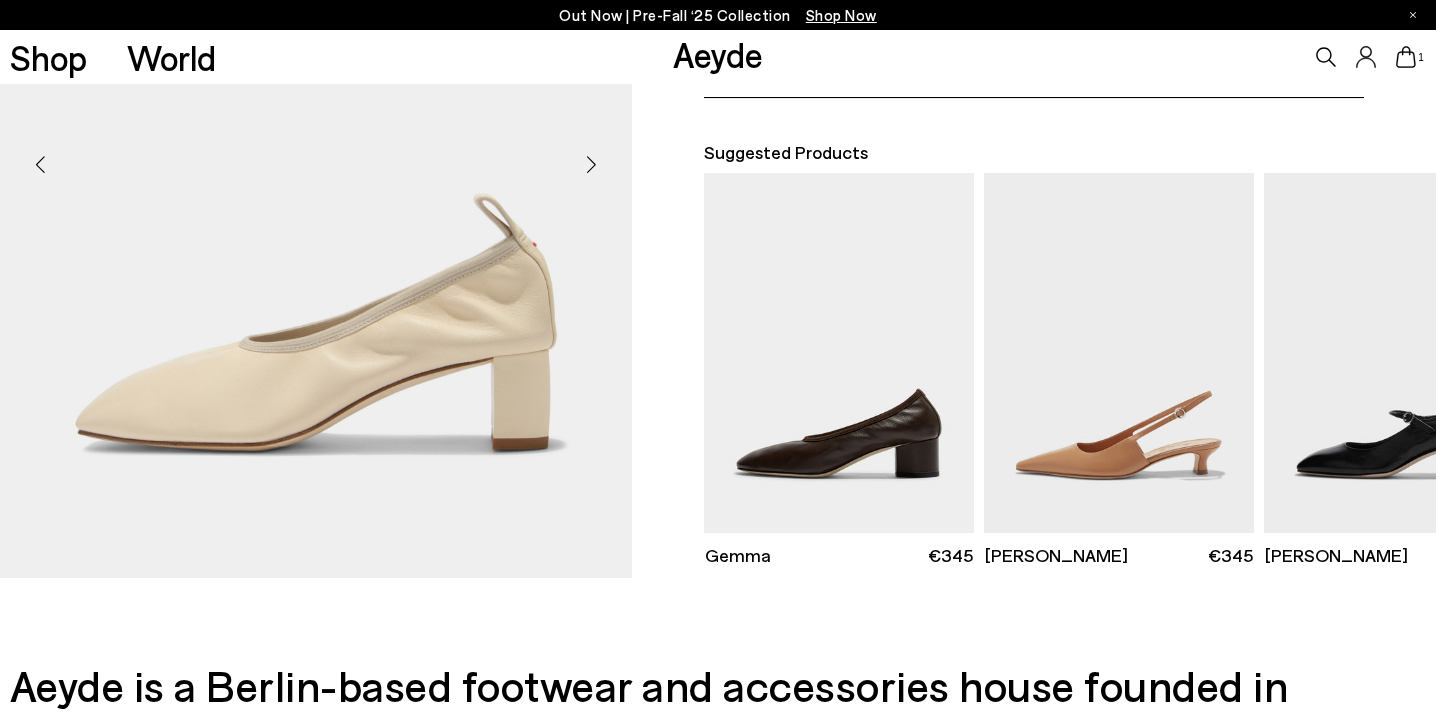 scroll, scrollTop: 510, scrollLeft: 0, axis: vertical 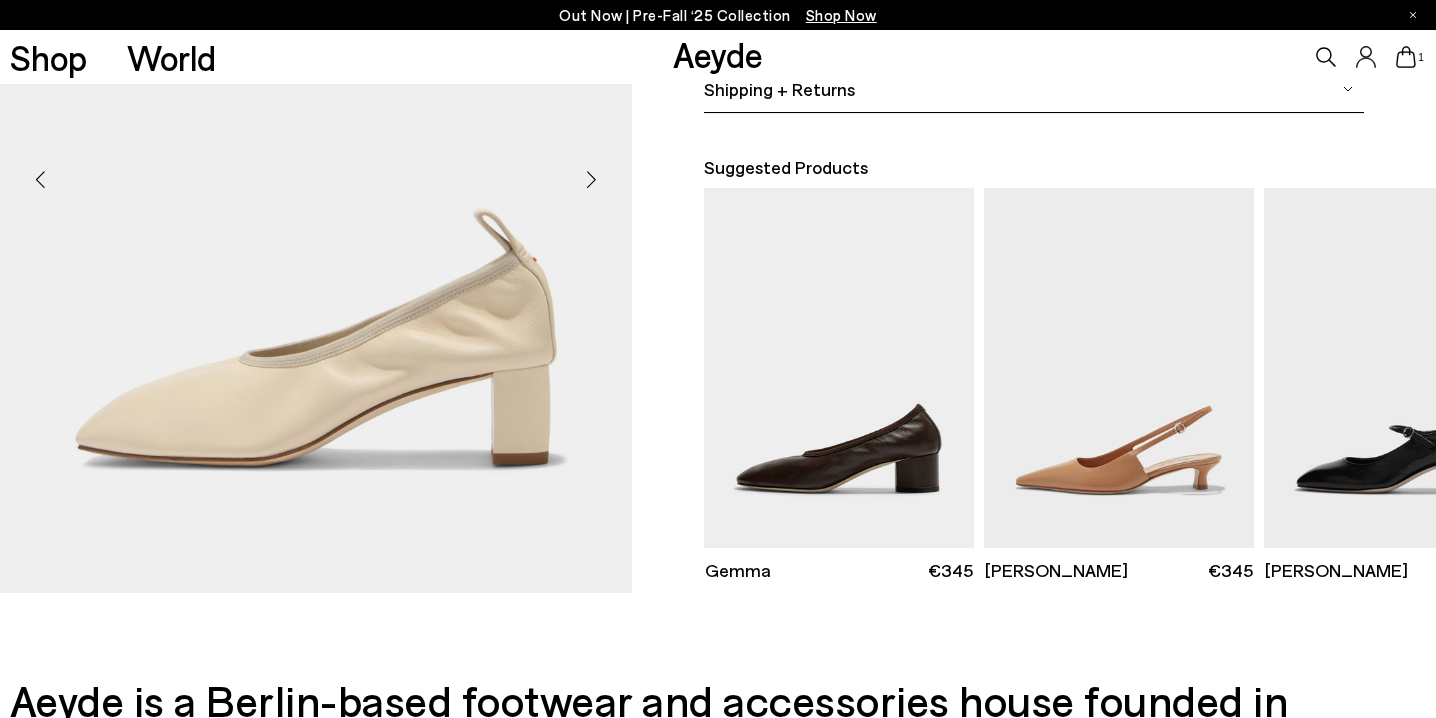 click at bounding box center [592, 179] 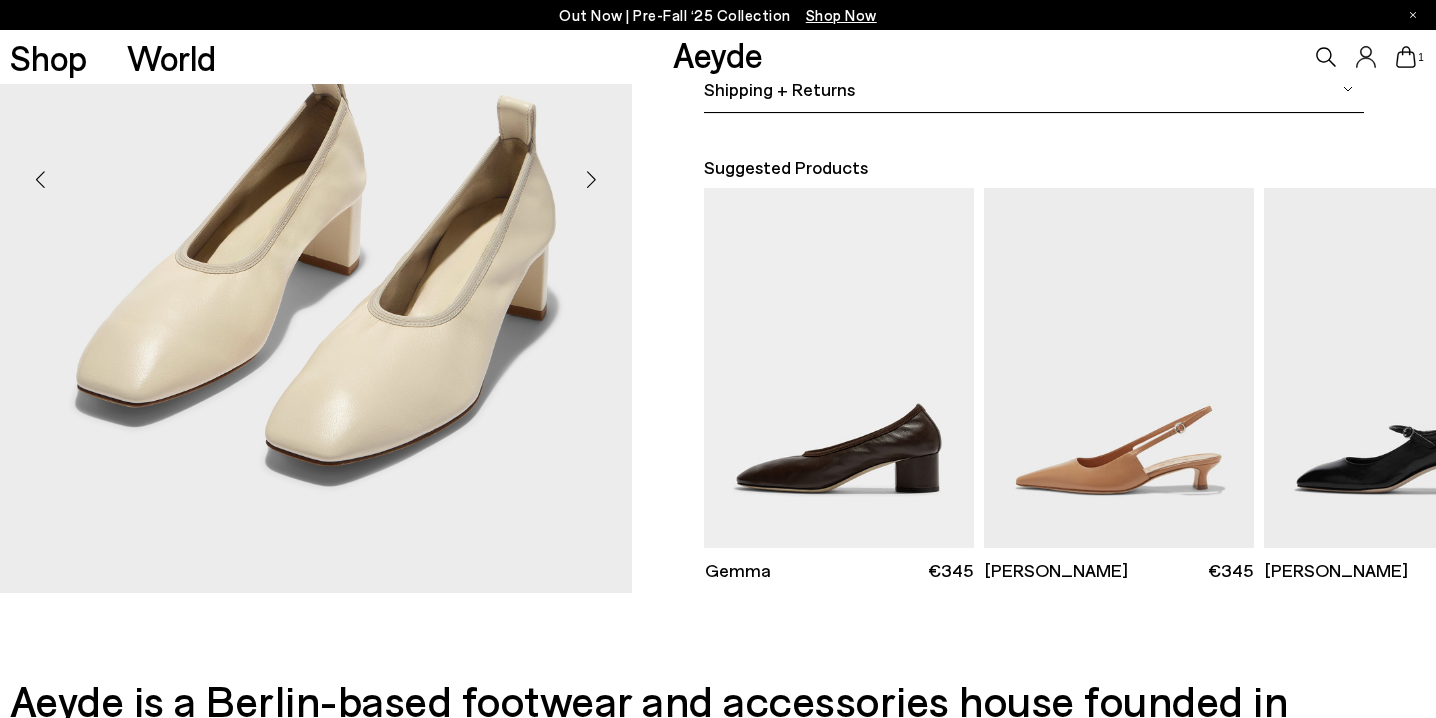 click at bounding box center (592, 179) 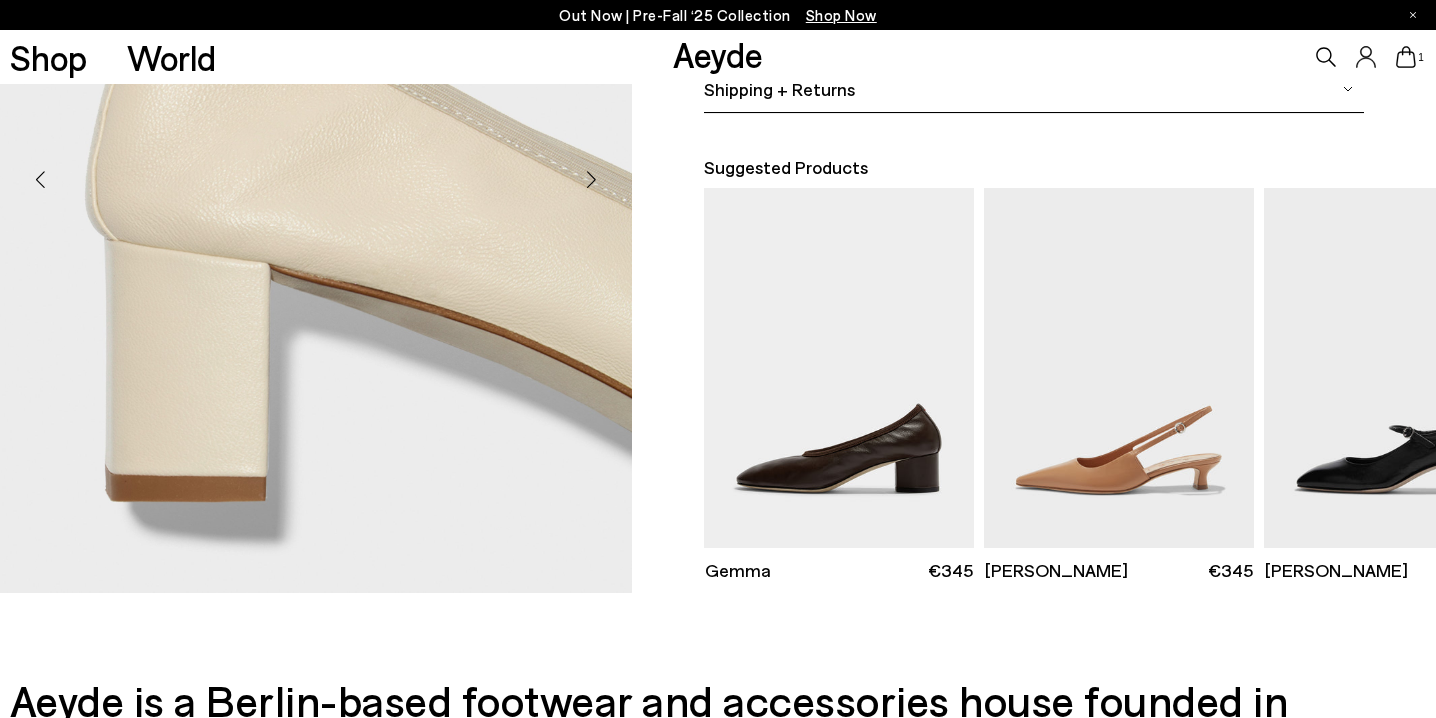 click at bounding box center (592, 179) 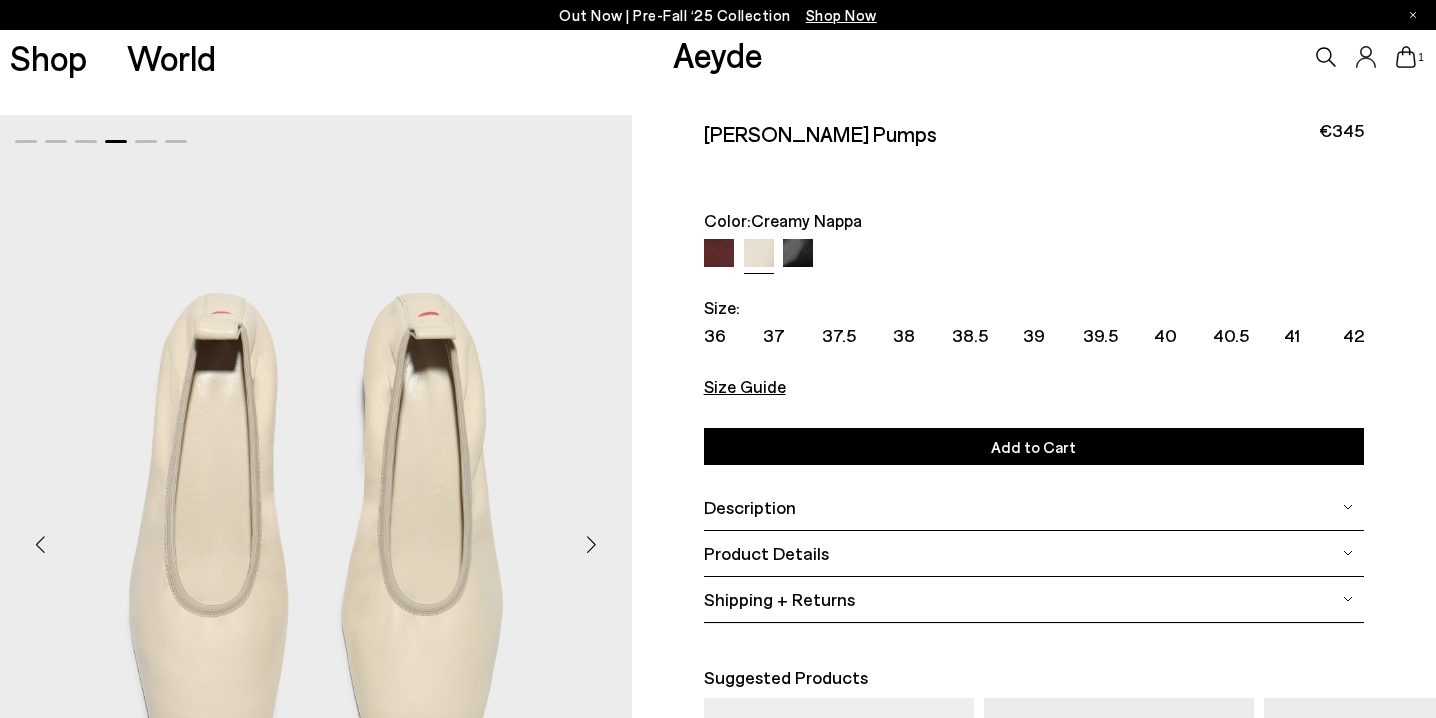 scroll, scrollTop: 0, scrollLeft: 0, axis: both 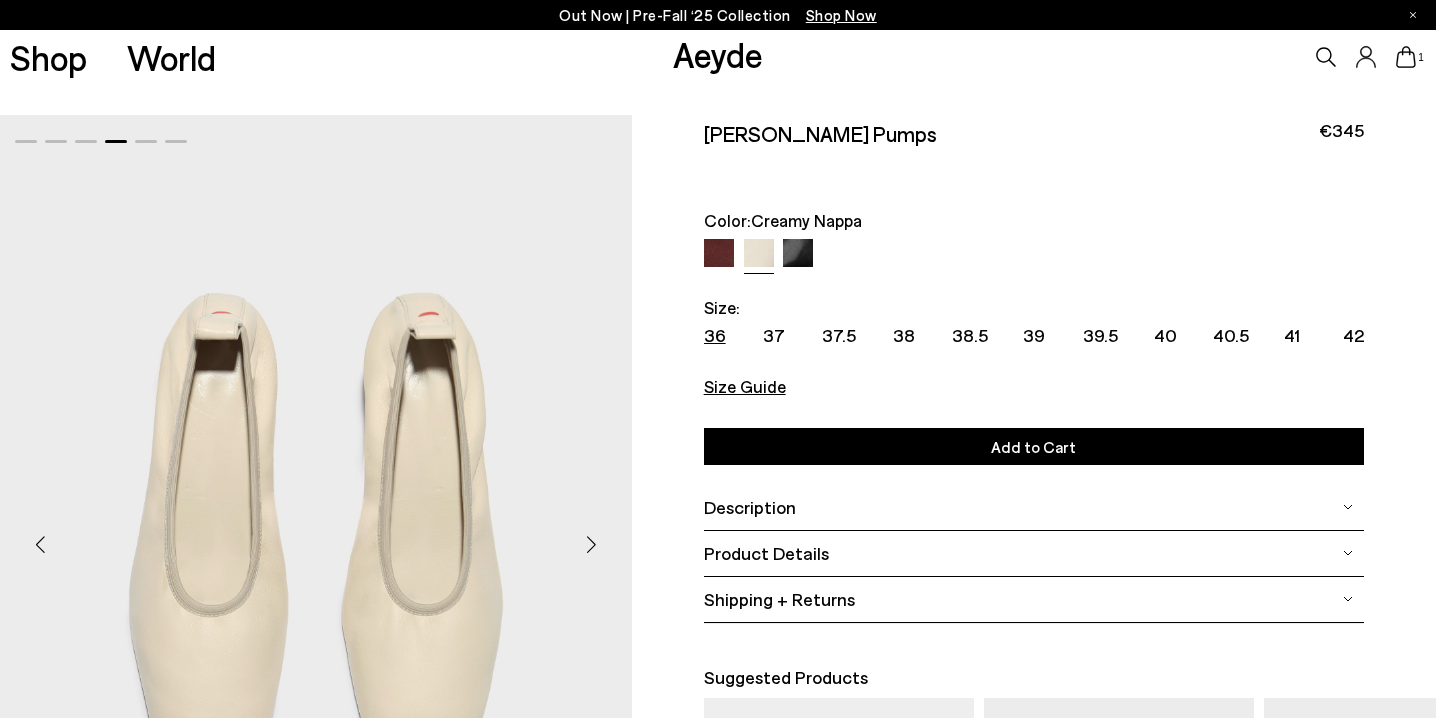 click on "36" at bounding box center [715, 335] 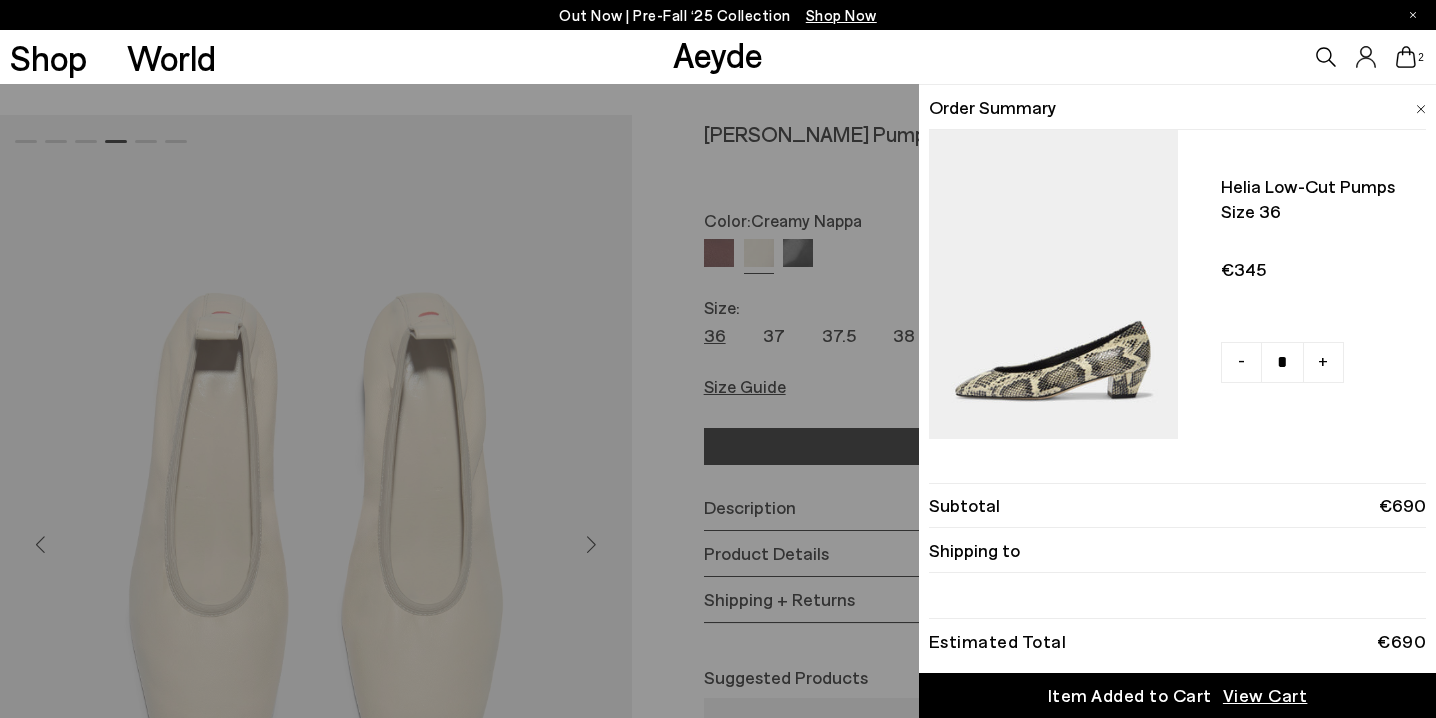 scroll, scrollTop: 368, scrollLeft: 0, axis: vertical 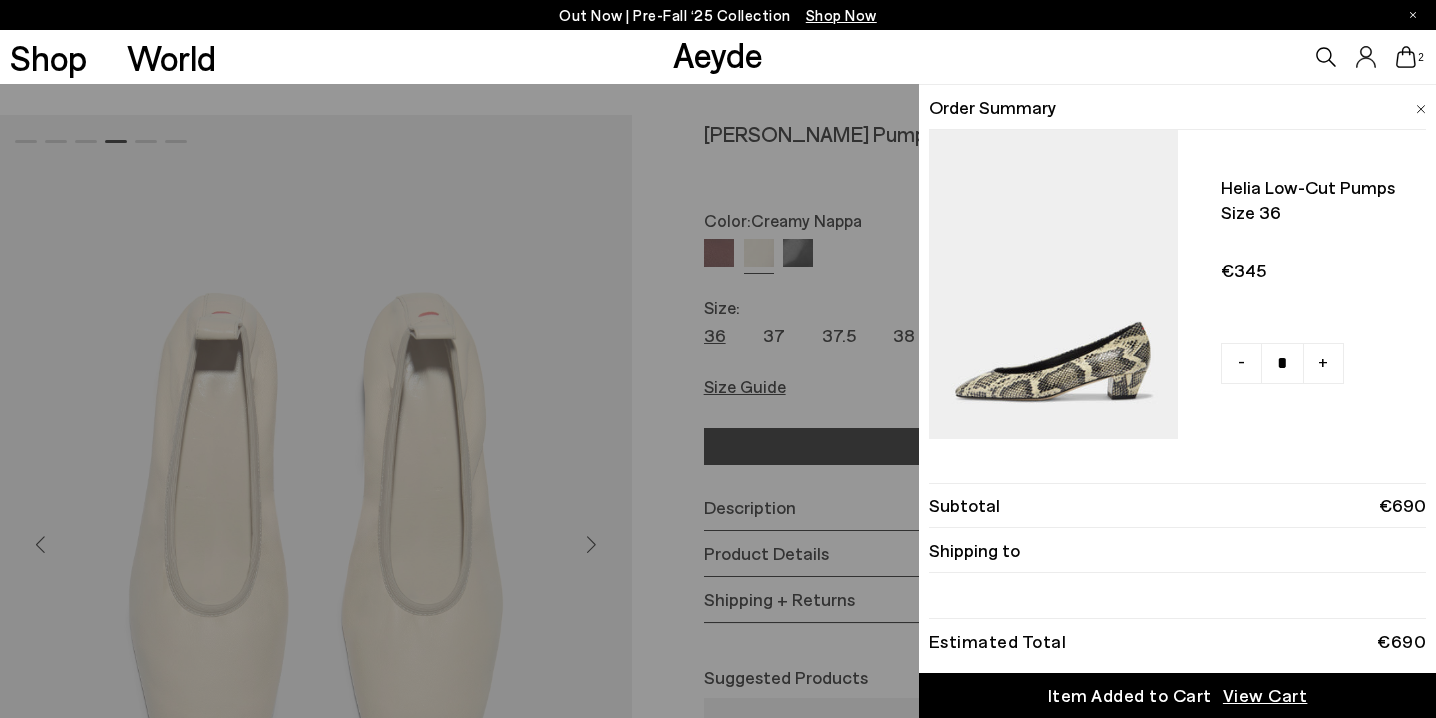 click on "Quick Add
Color
Size
View Details
Order Summary
[PERSON_NAME] ruched pumps
Size
36
- + No More Available" at bounding box center (718, 401) 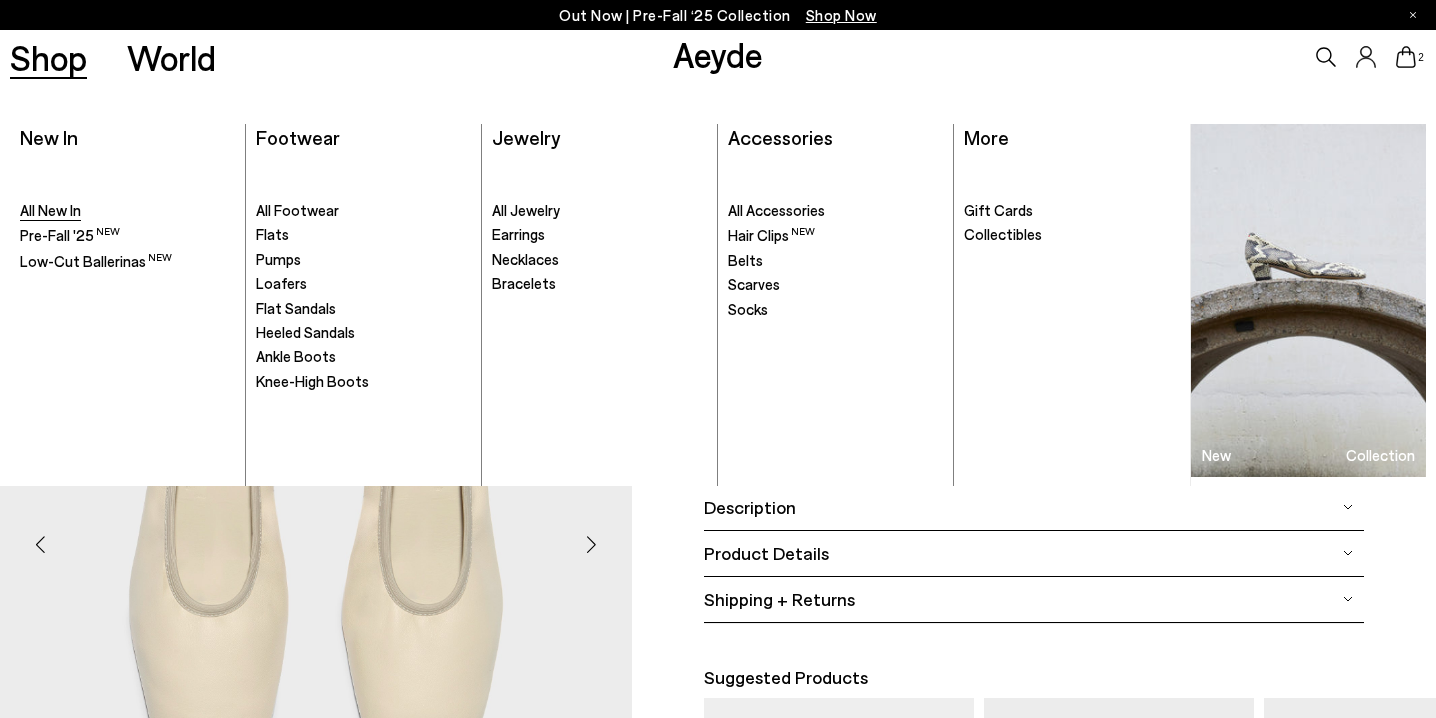 click on "All New In" at bounding box center (50, 210) 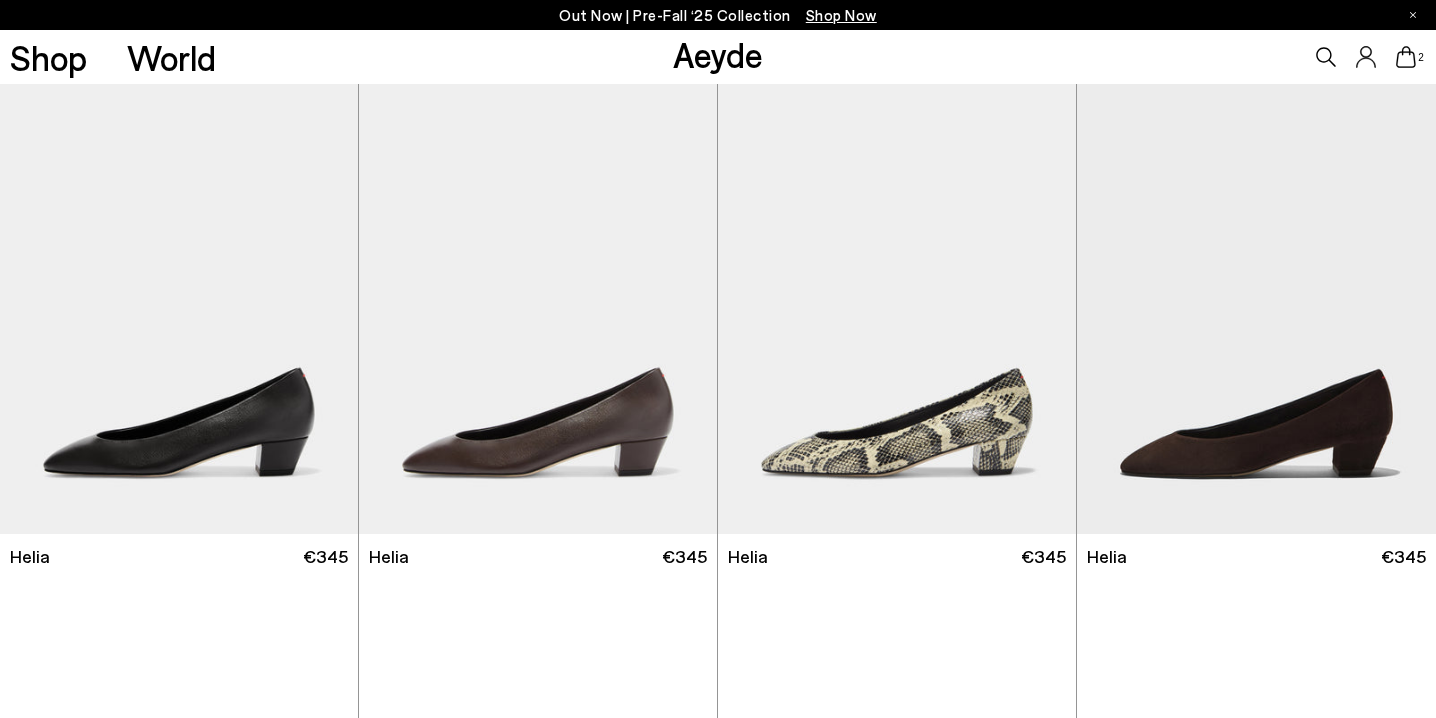 scroll, scrollTop: 0, scrollLeft: 0, axis: both 